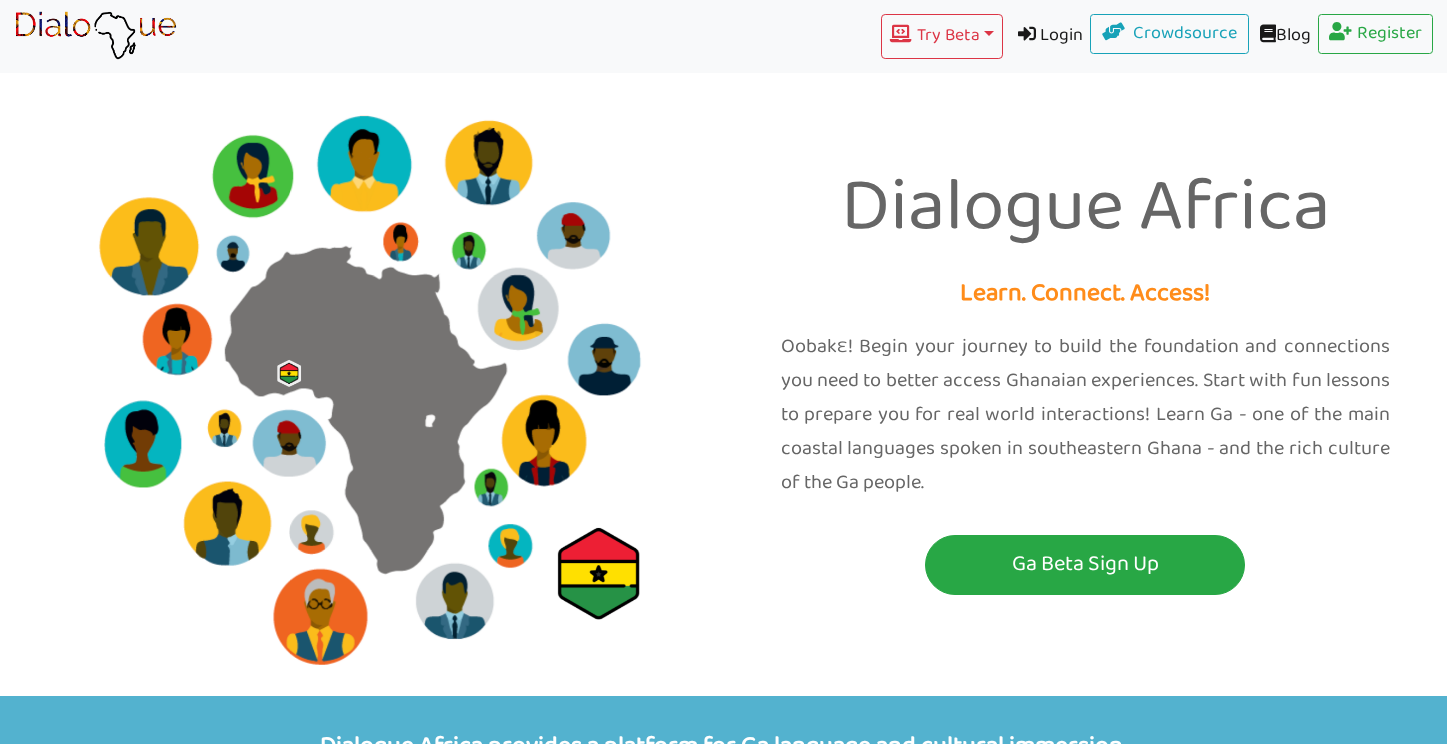 scroll, scrollTop: 0, scrollLeft: 0, axis: both 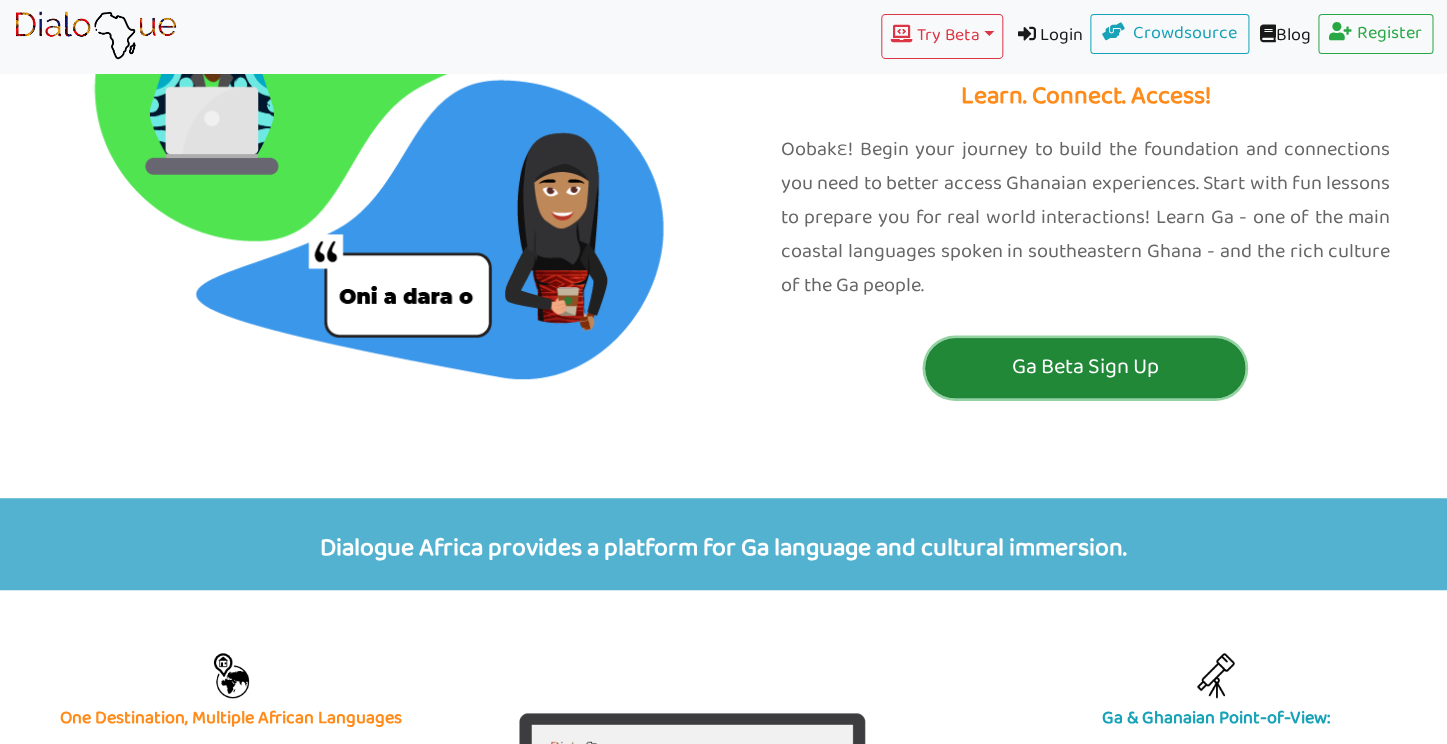 click on "Ga Beta Sign Up" at bounding box center [1085, 367] 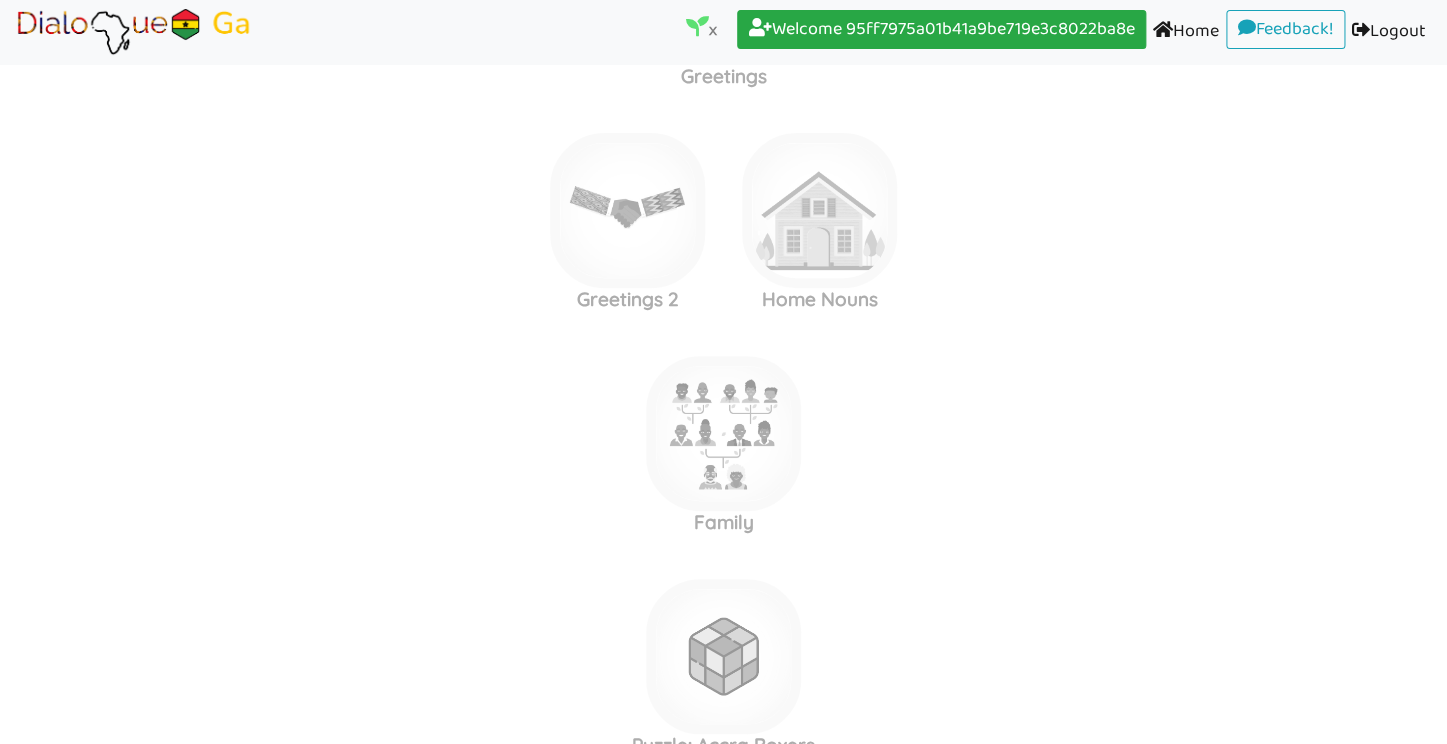 scroll, scrollTop: 0, scrollLeft: 0, axis: both 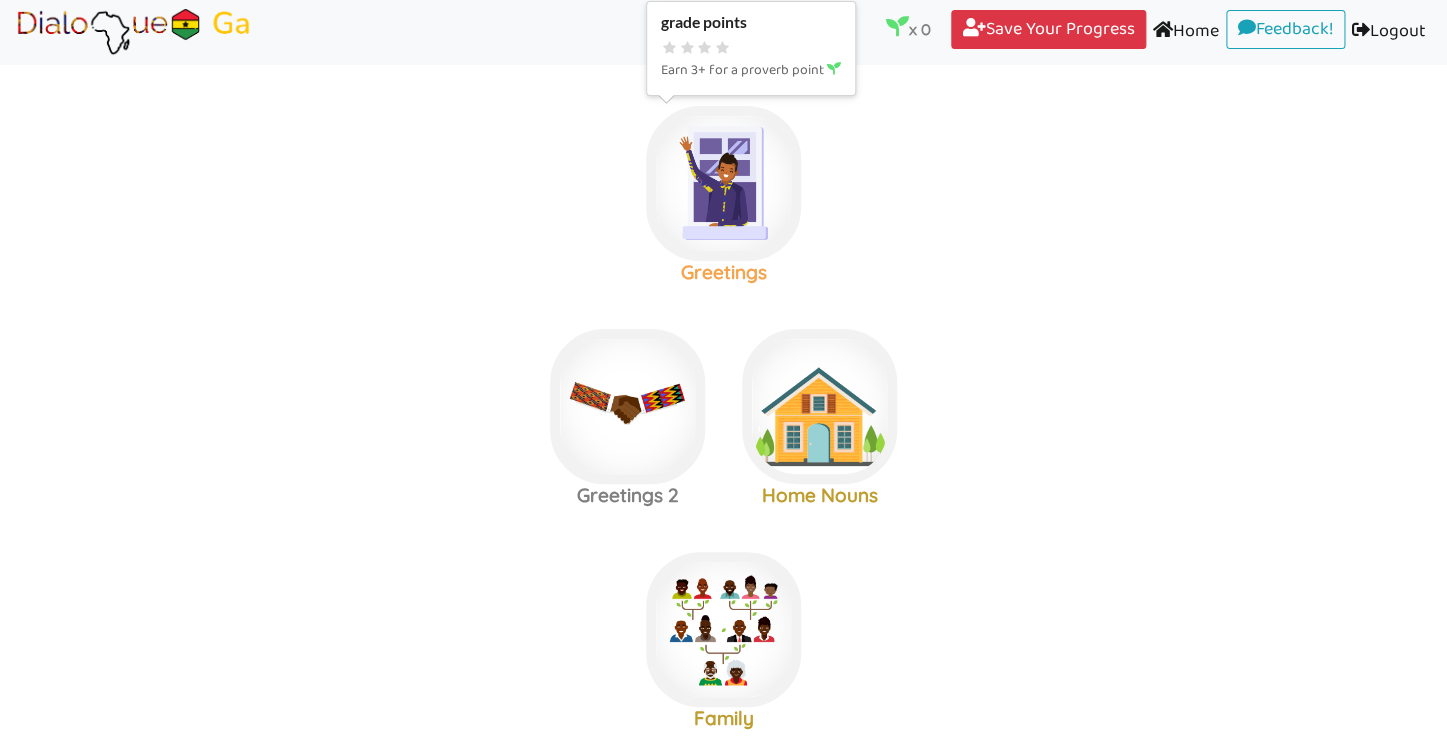 click at bounding box center (723, 183) 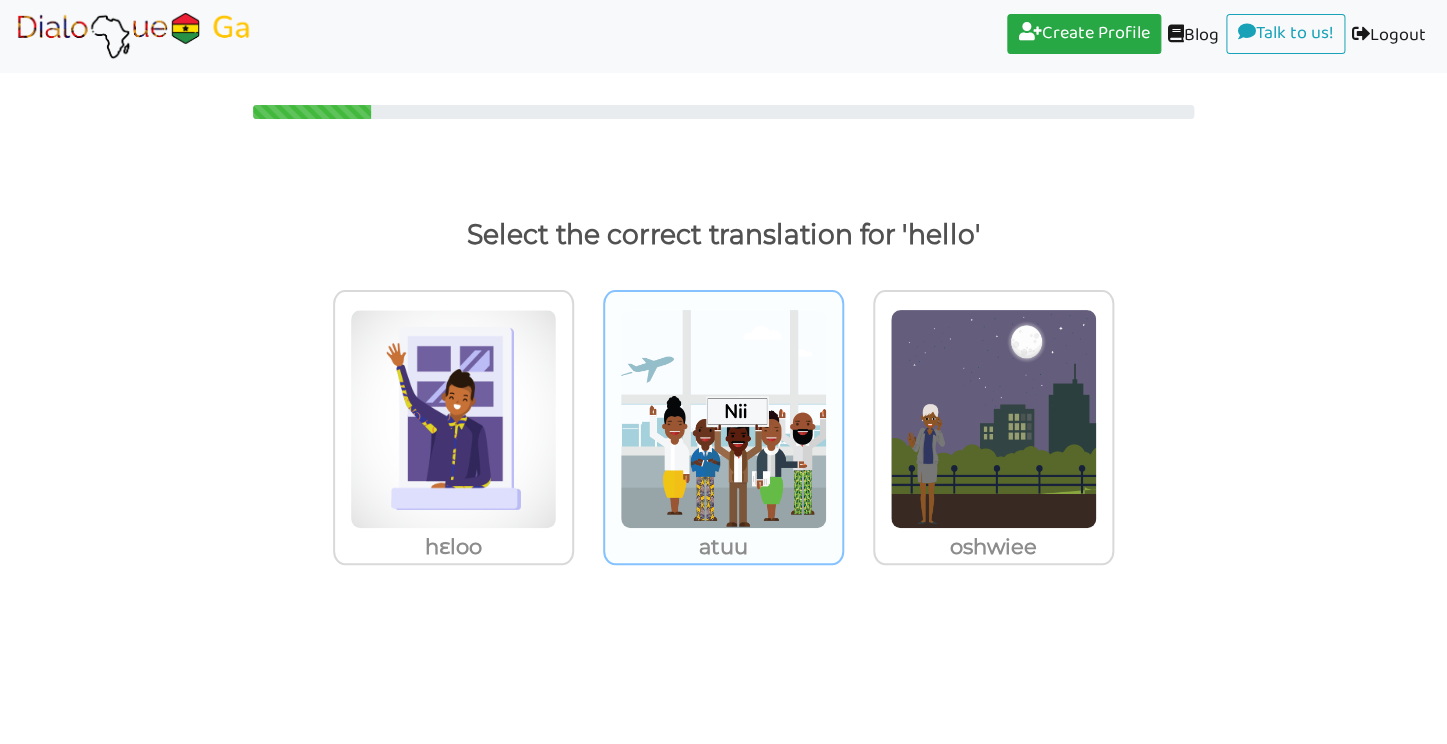 click at bounding box center (453, 419) 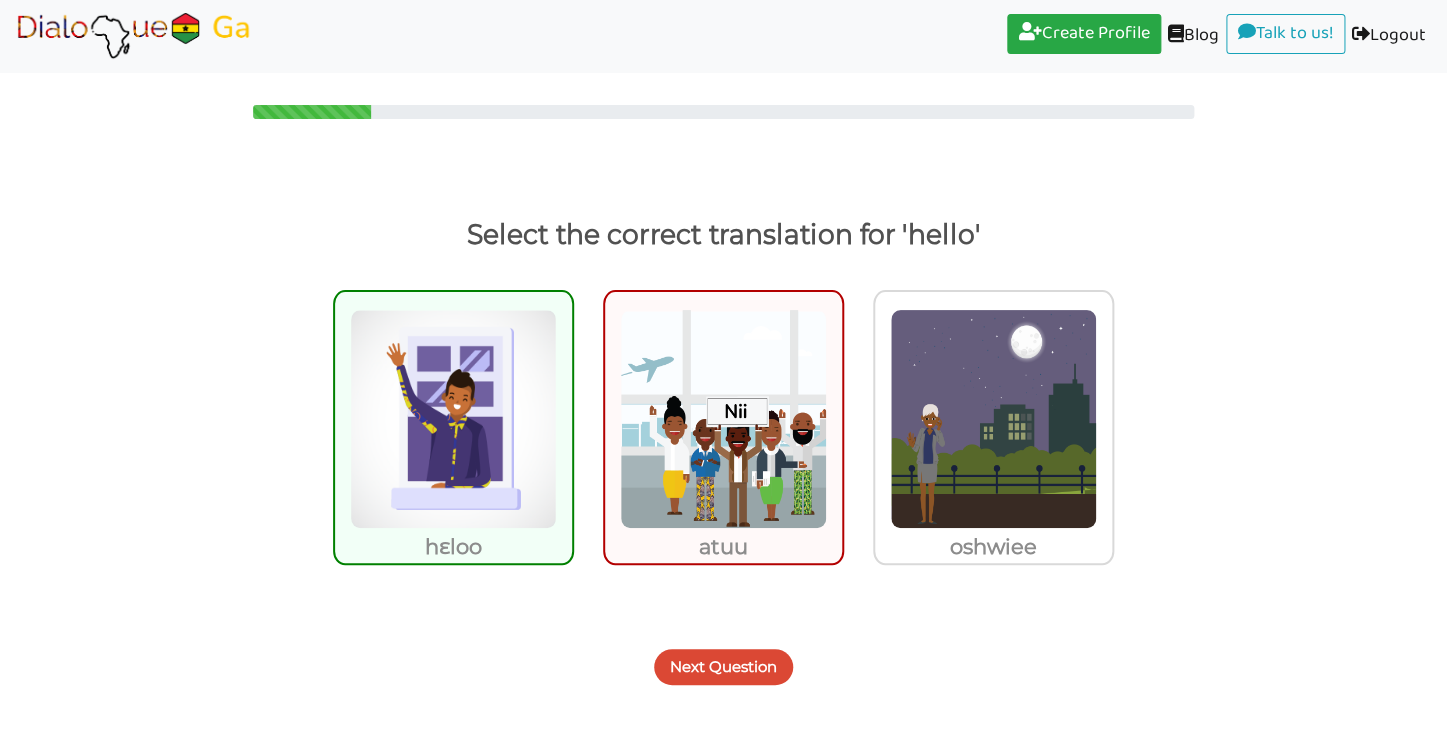 click on "Next Question" at bounding box center [723, 667] 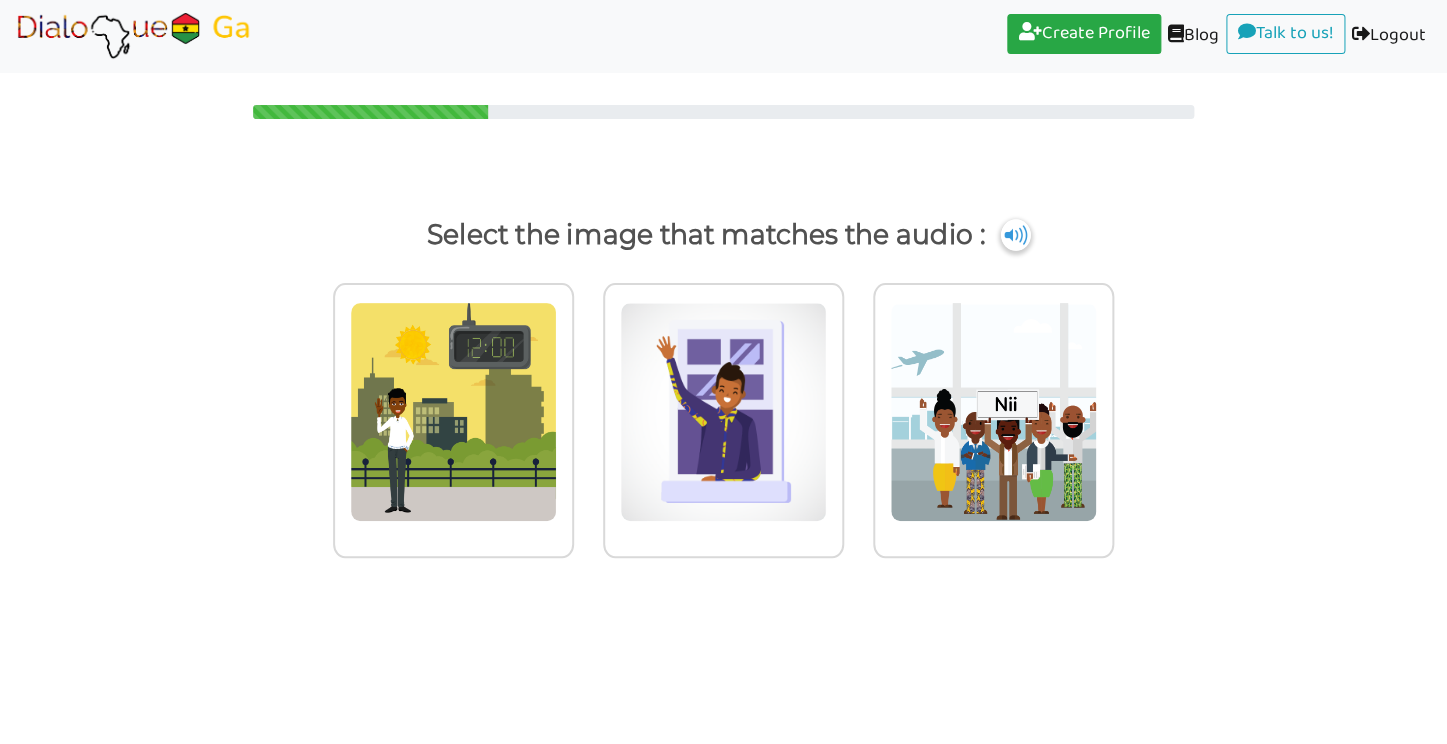 click at bounding box center (1016, 235) 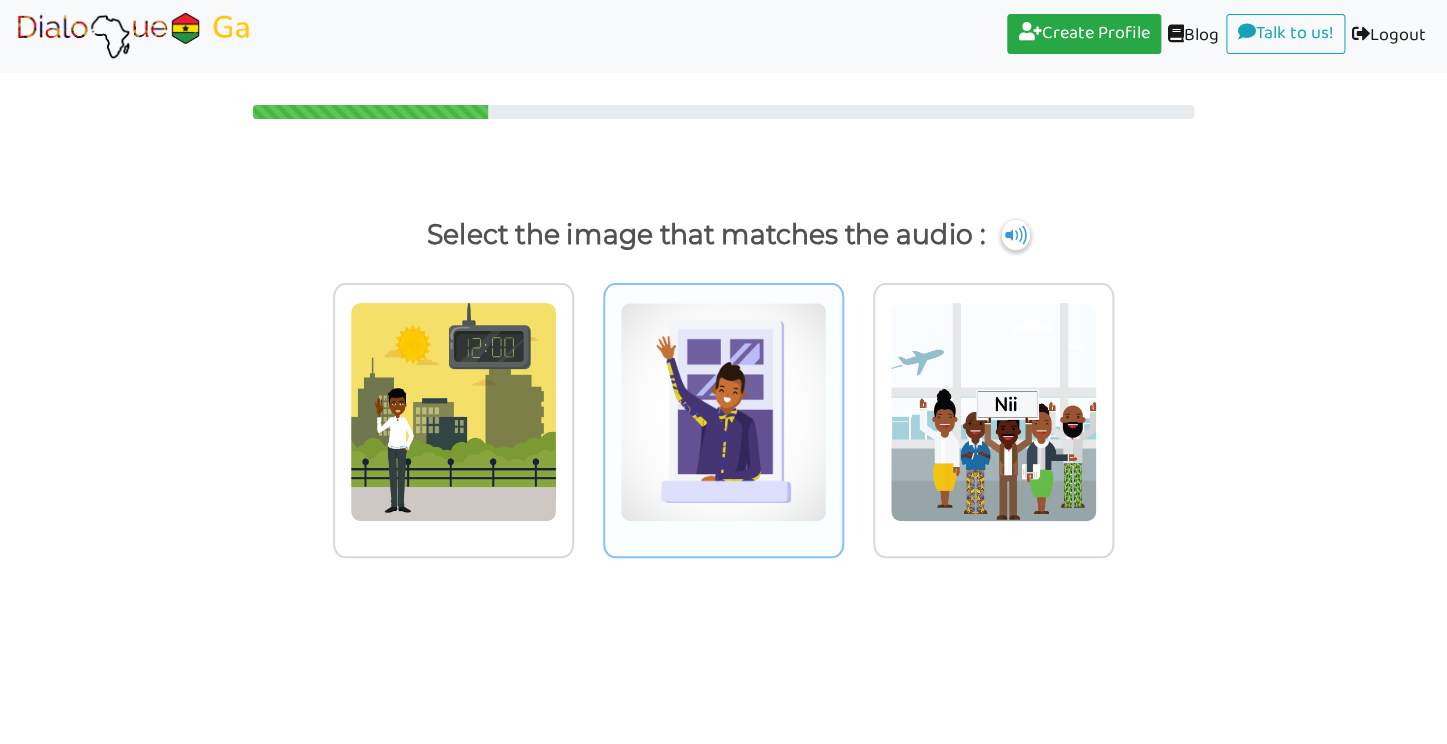 click at bounding box center (453, 412) 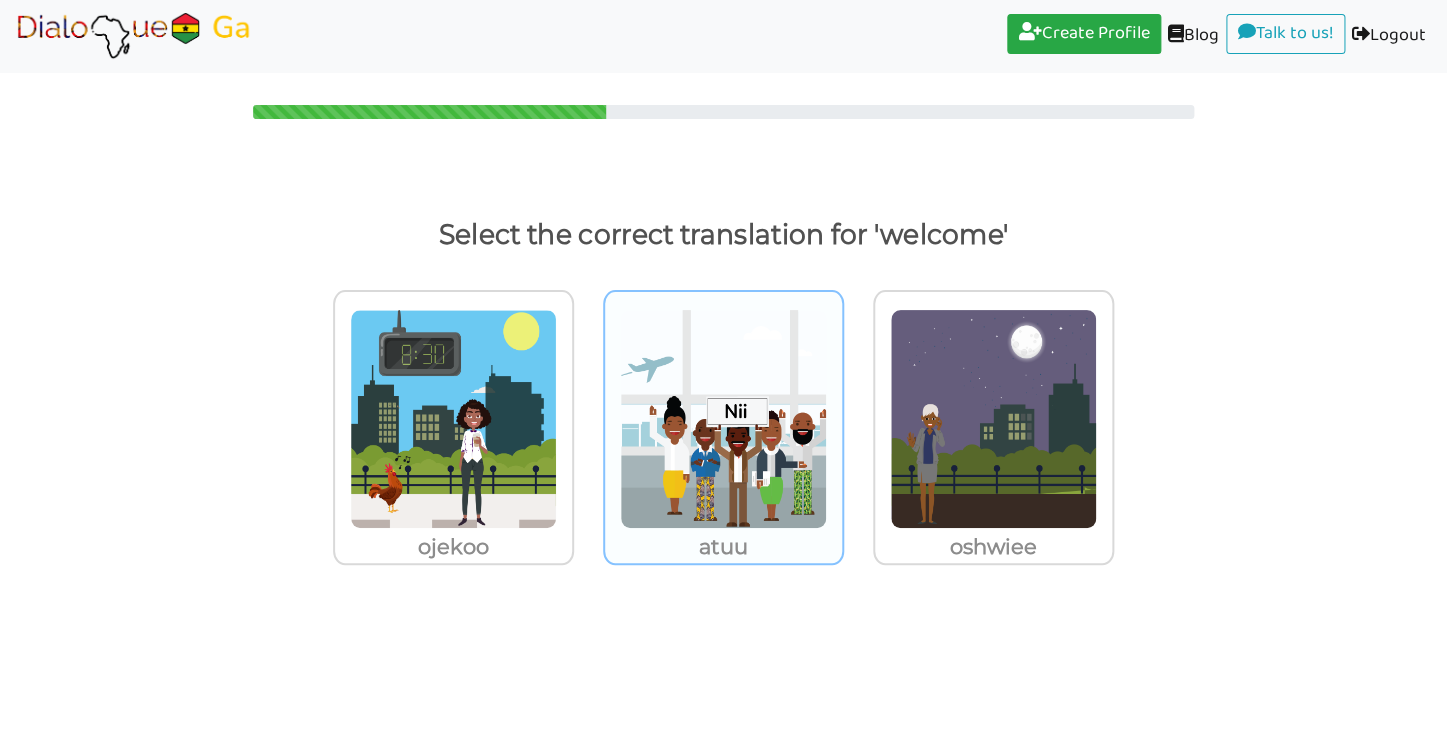 click at bounding box center (453, 419) 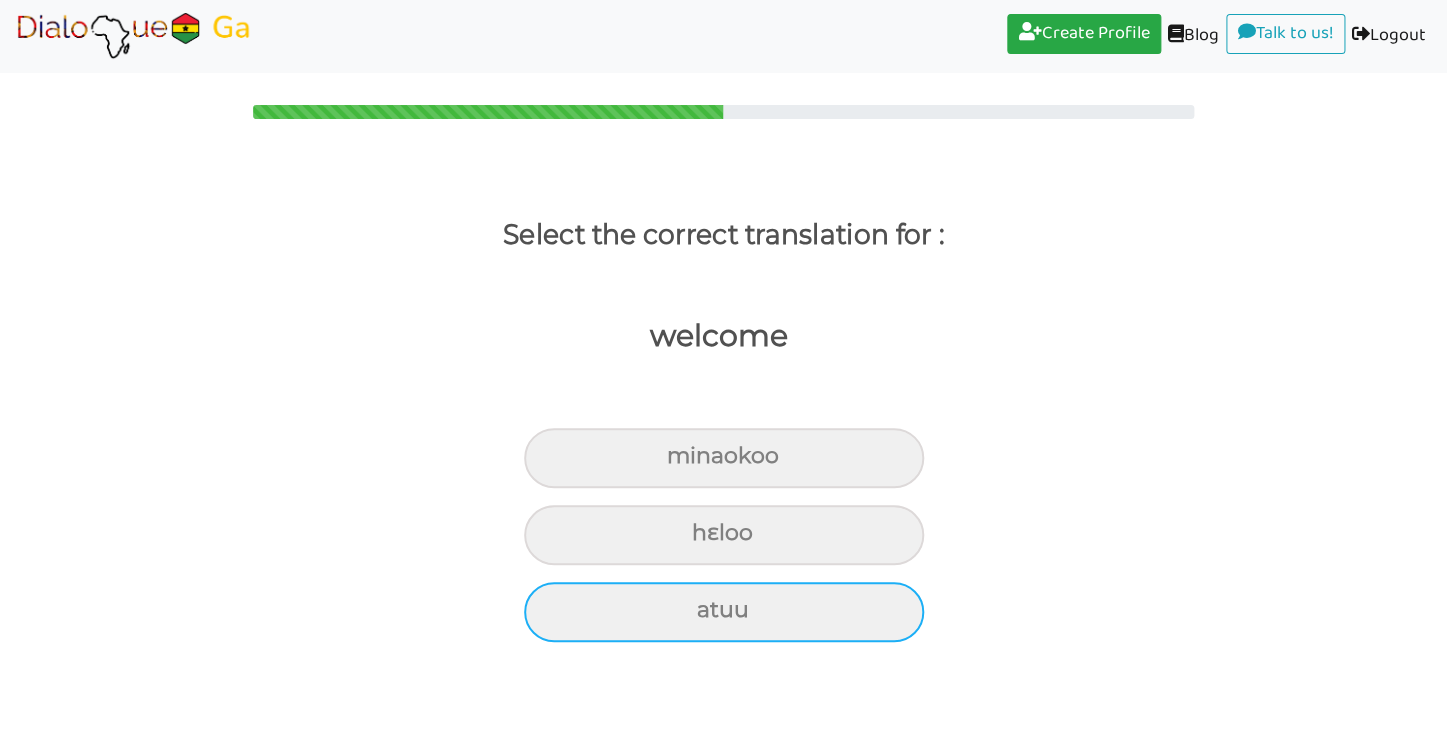 click on "atuu" at bounding box center [724, 458] 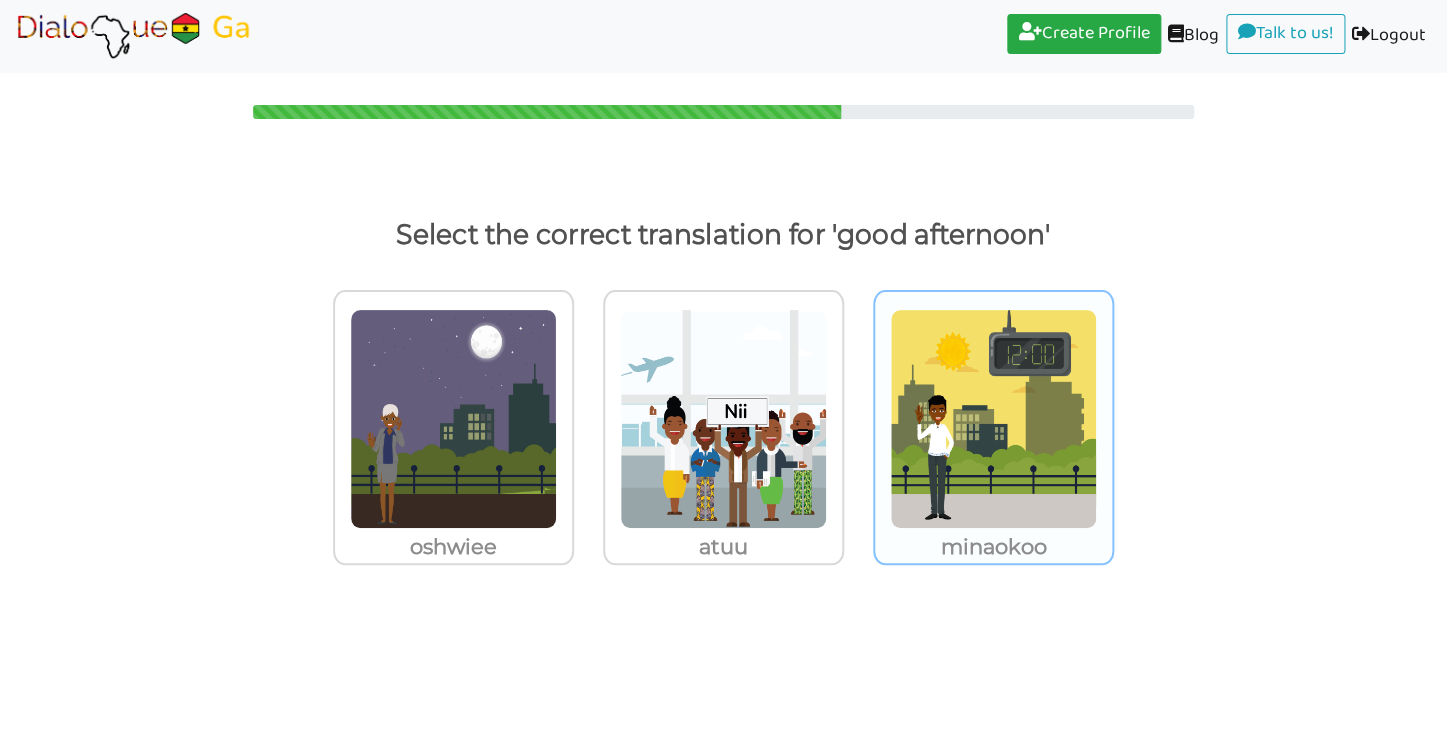 click at bounding box center [453, 419] 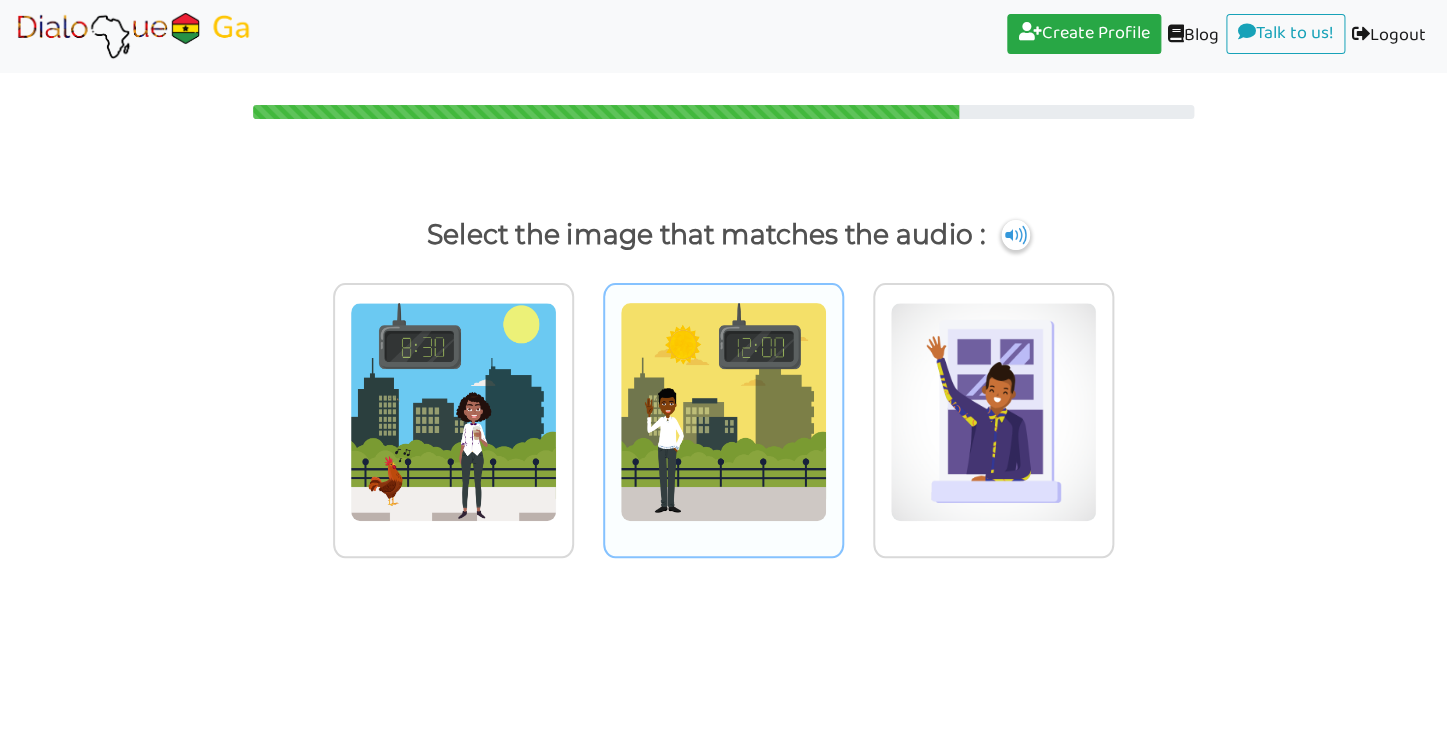 click at bounding box center [453, 412] 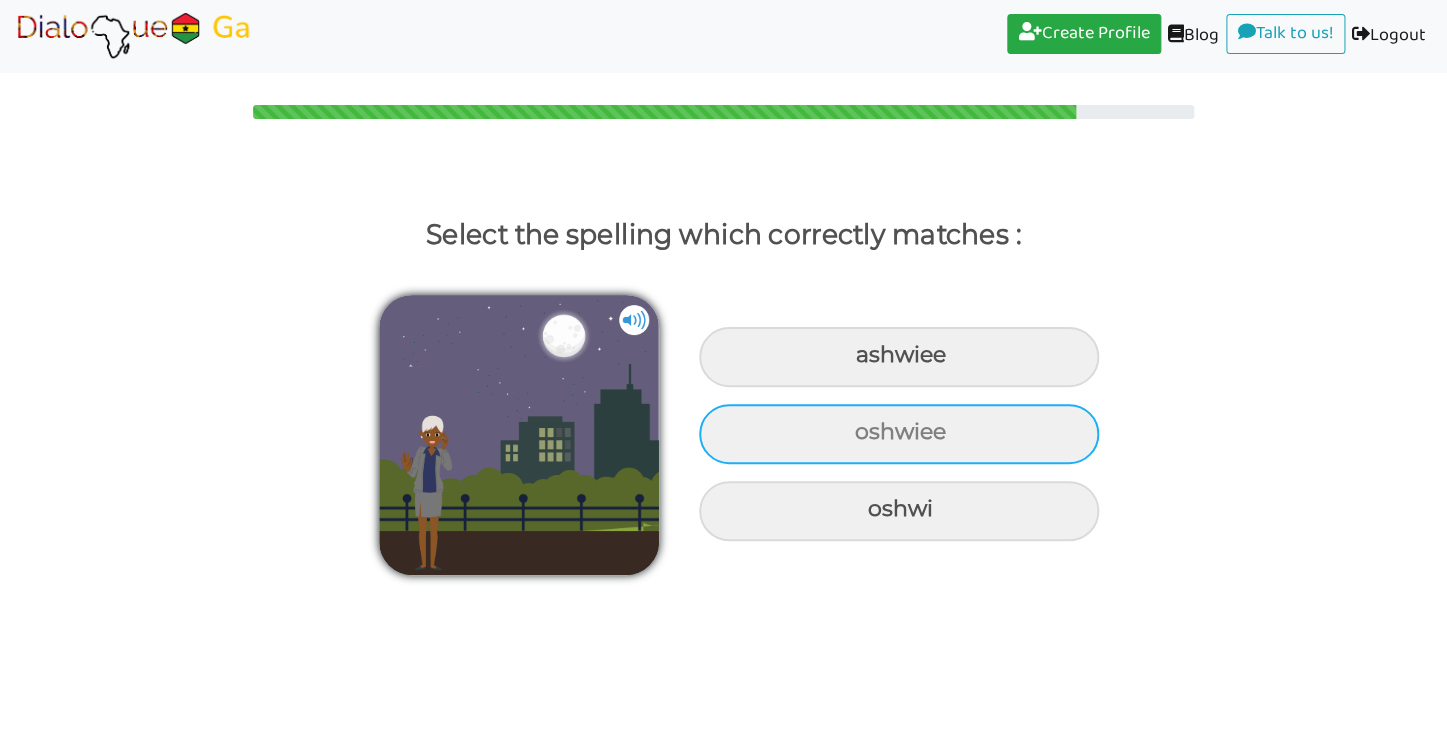 click on "oshwiee" at bounding box center [899, 357] 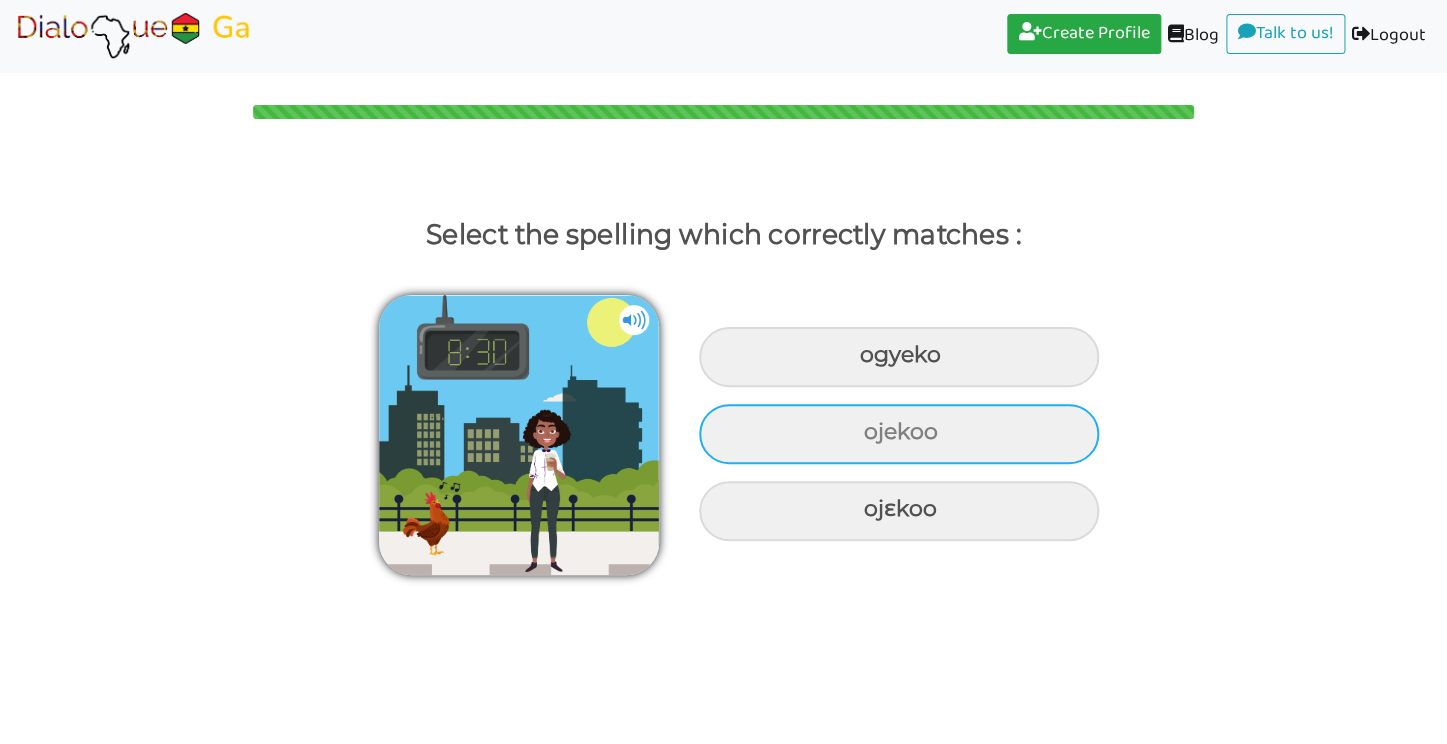 click on "ojekoo" at bounding box center [899, 357] 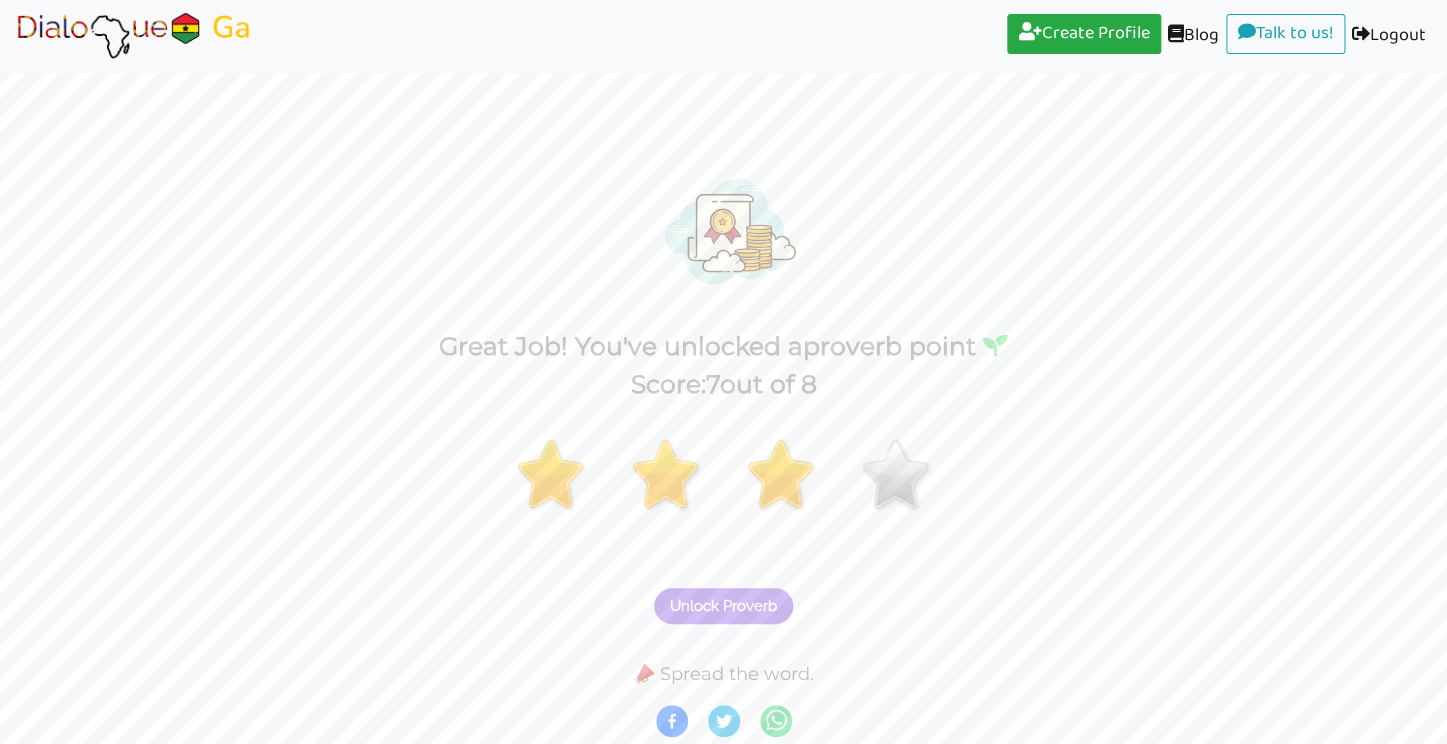 scroll, scrollTop: 0, scrollLeft: 0, axis: both 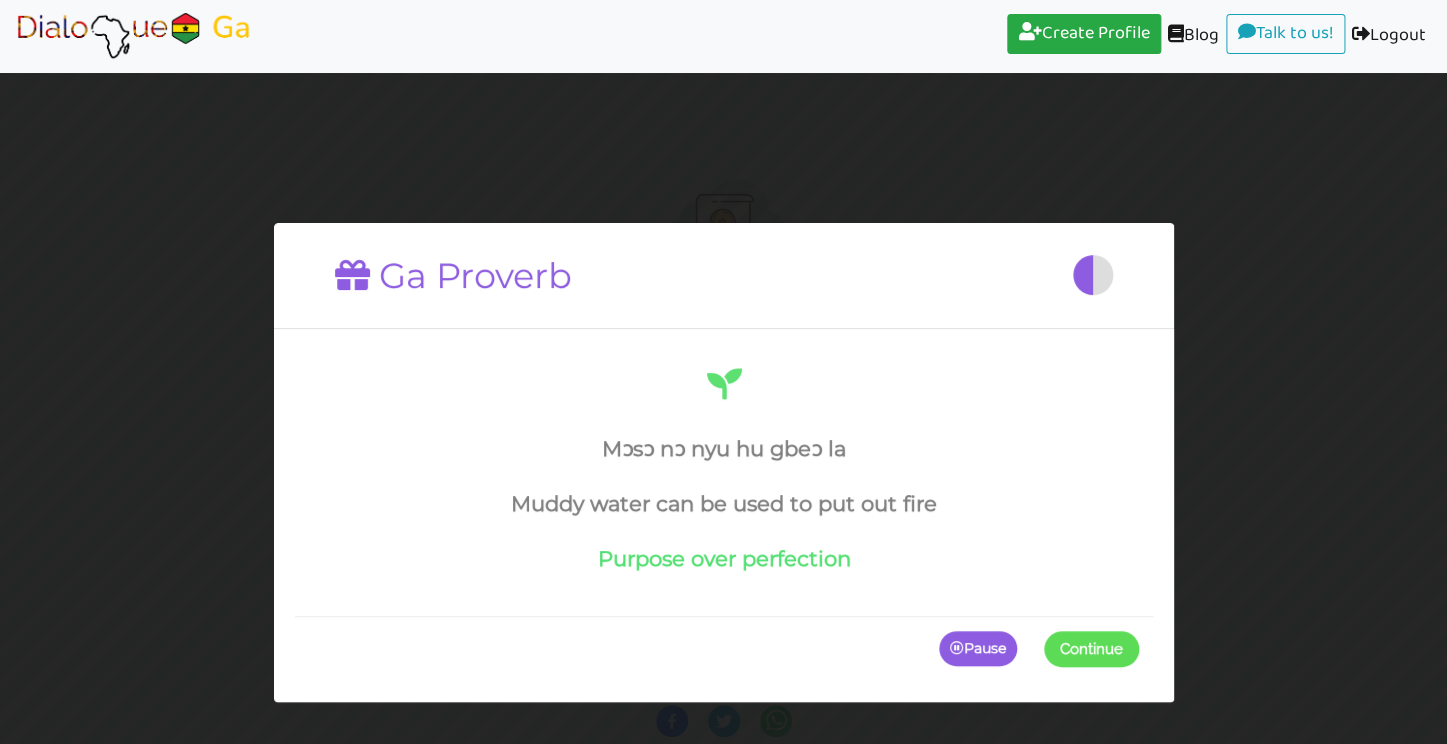 click on "Continue" at bounding box center (1091, 649) 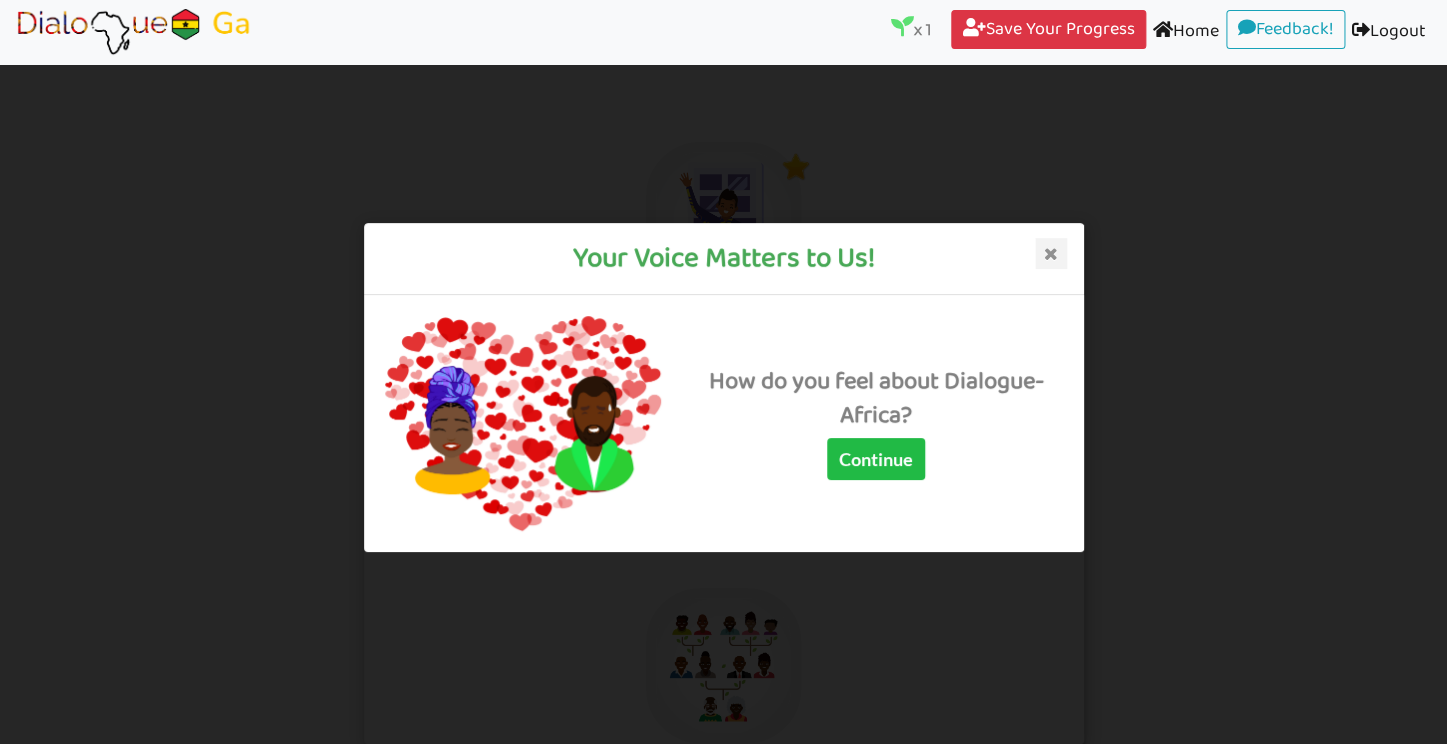 scroll, scrollTop: 16, scrollLeft: 0, axis: vertical 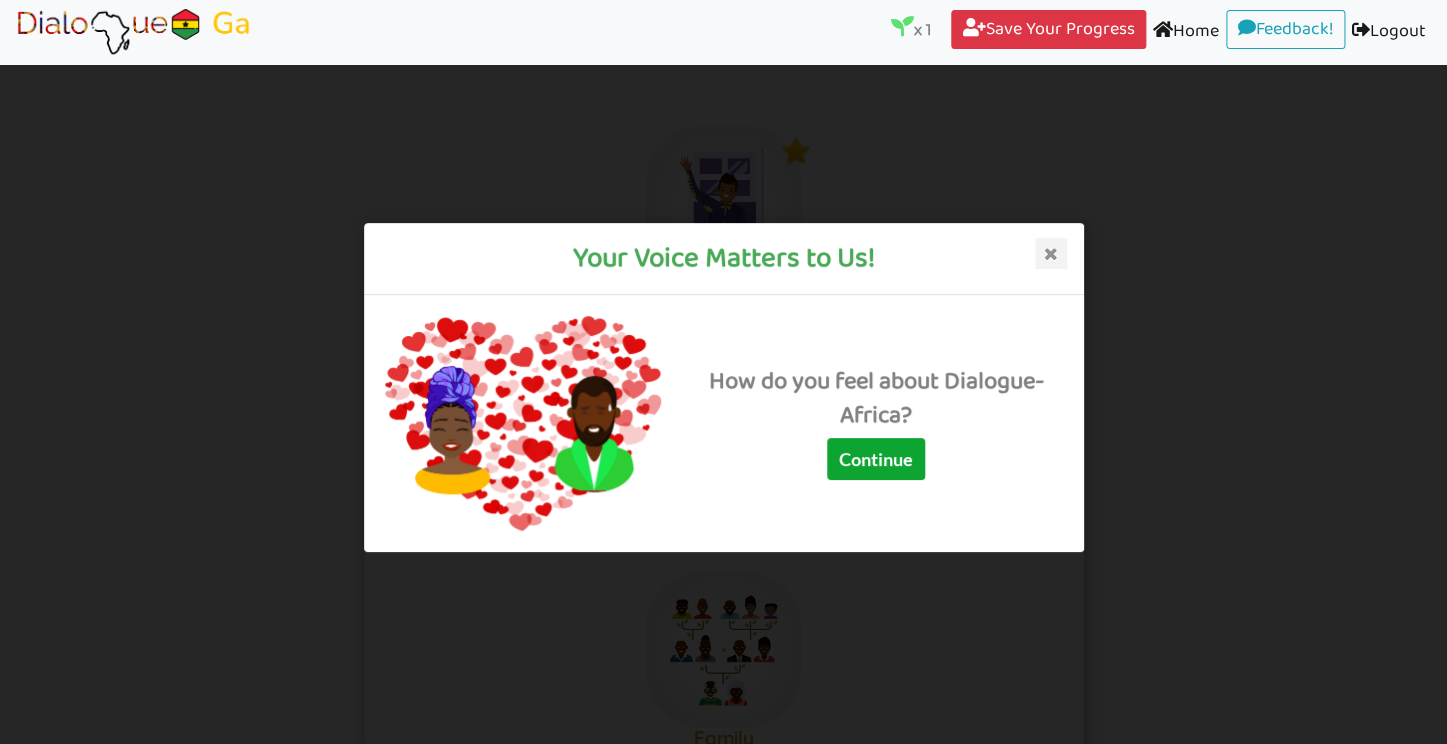 click on "Continue" at bounding box center (875, 460) 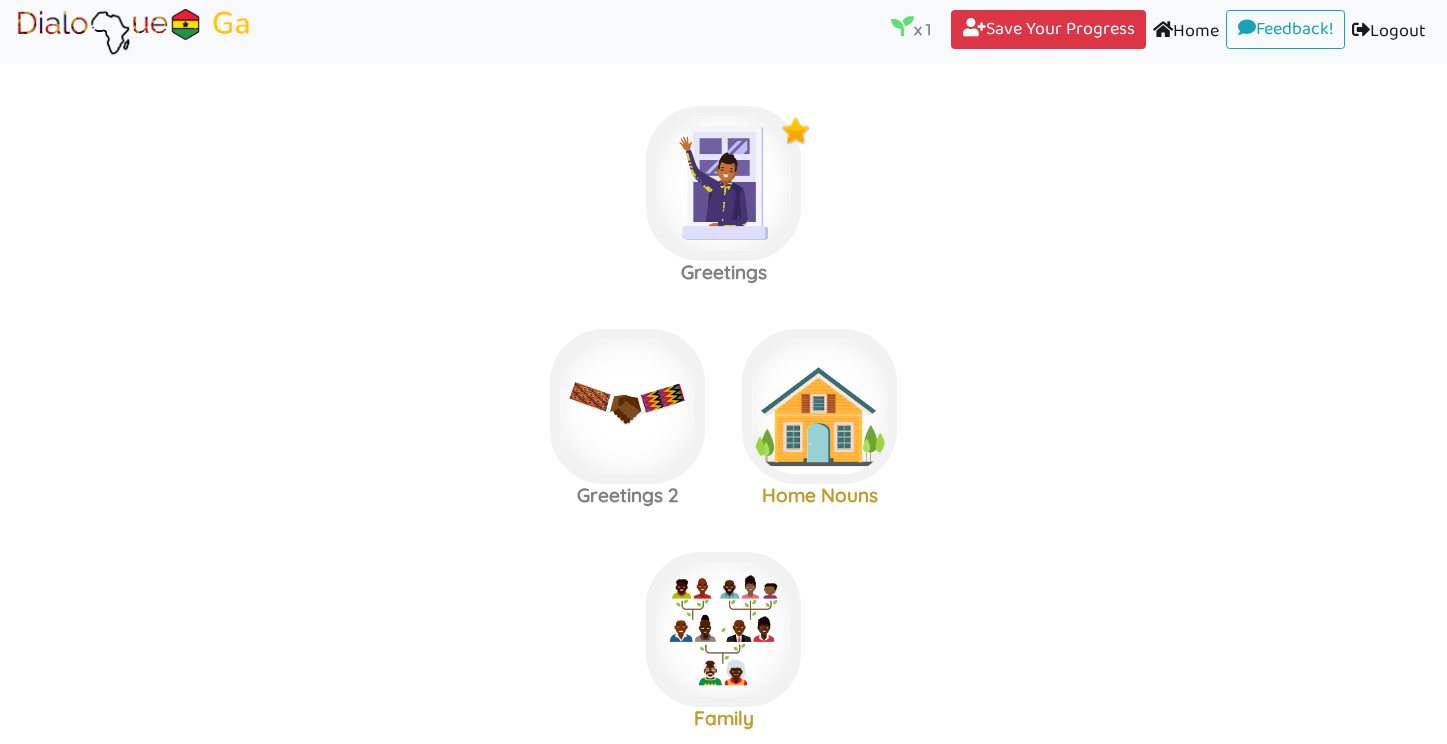 scroll, scrollTop: 0, scrollLeft: 0, axis: both 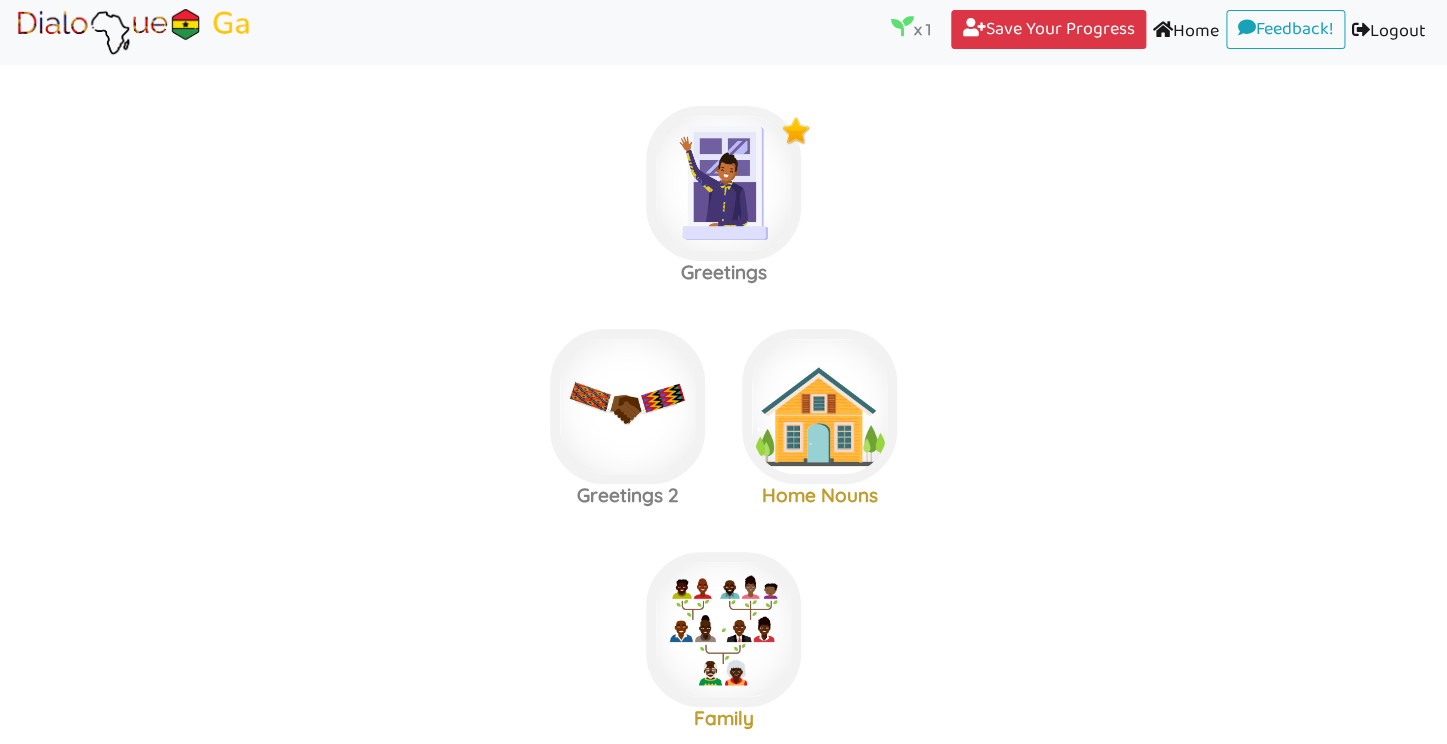 click on "Home    (current)" at bounding box center [1186, 32] 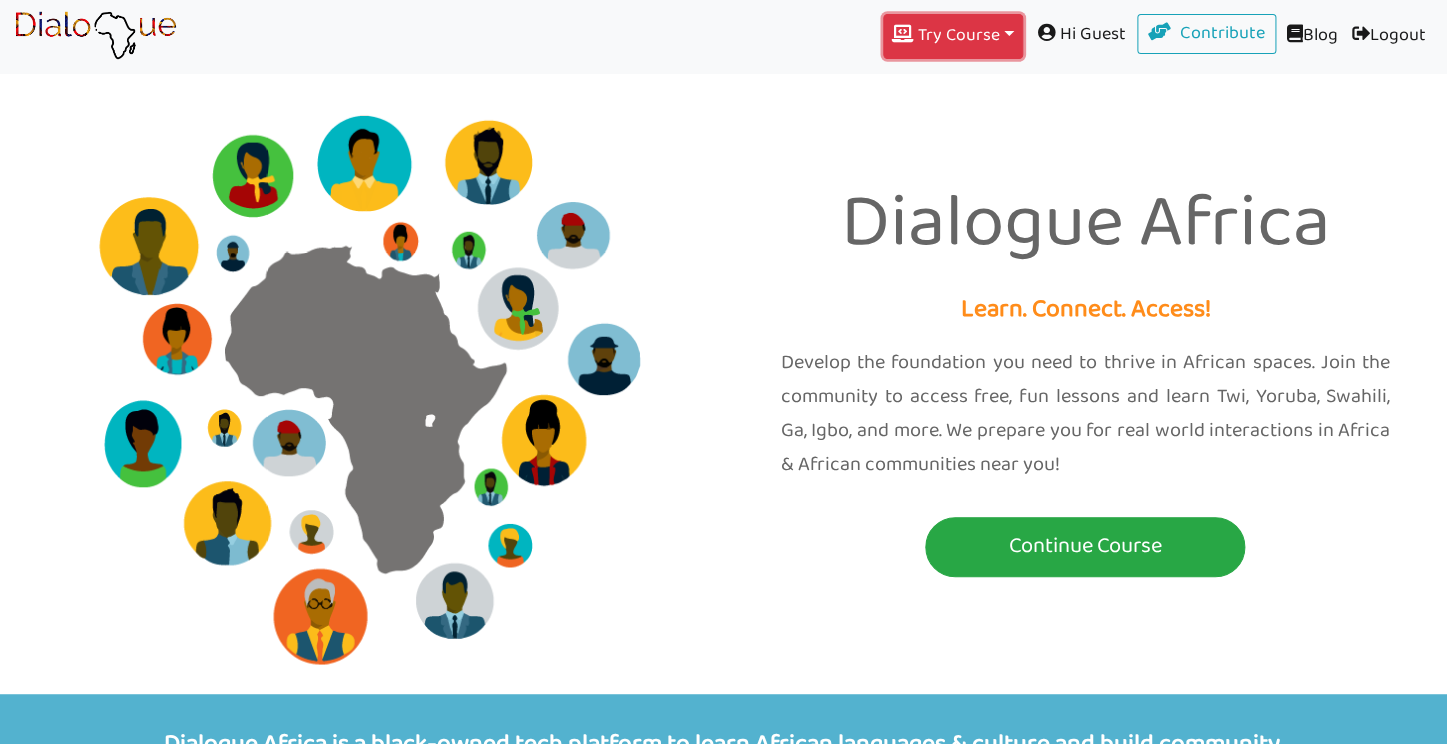 click on "Try Course        Toggle Dropdown" at bounding box center [953, 36] 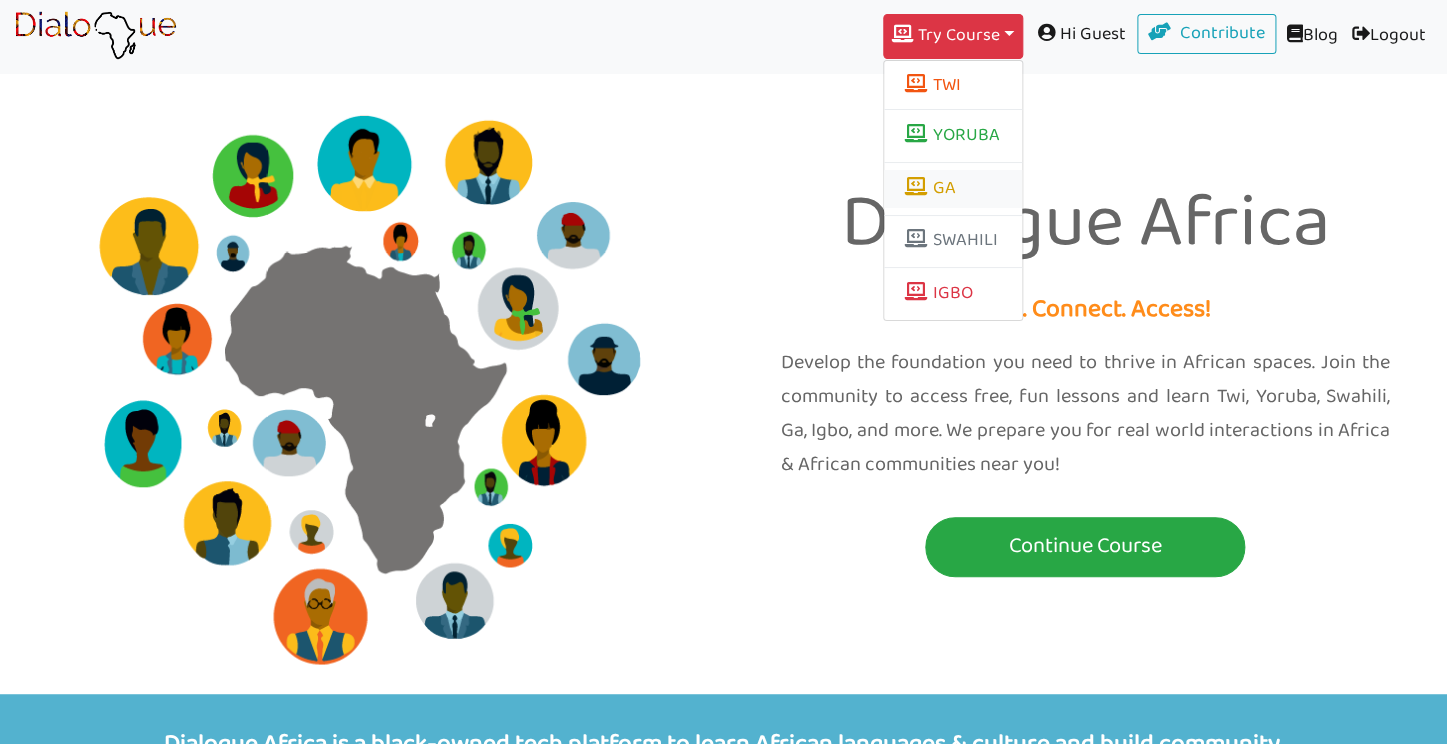 click on "GA" at bounding box center (953, 189) 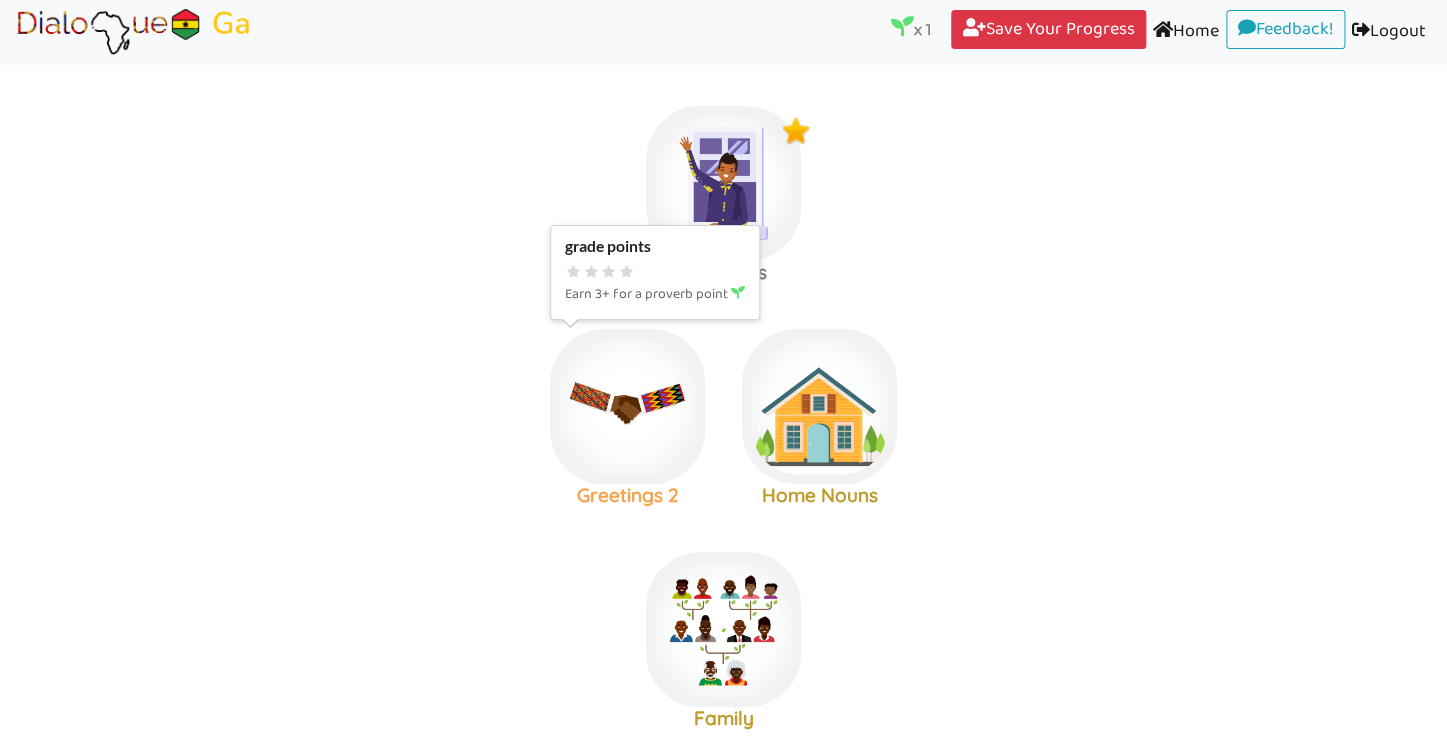 click at bounding box center [723, 183] 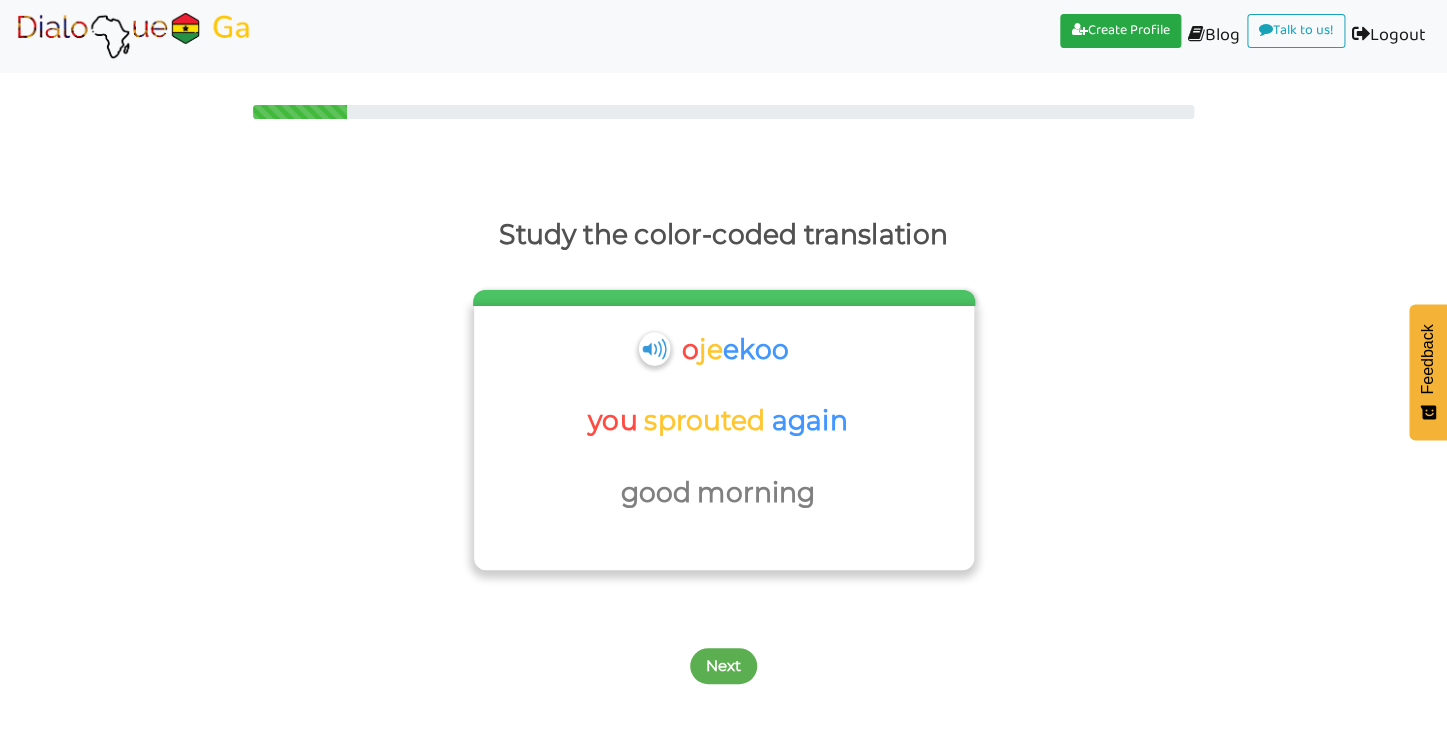 click at bounding box center [654, 348] 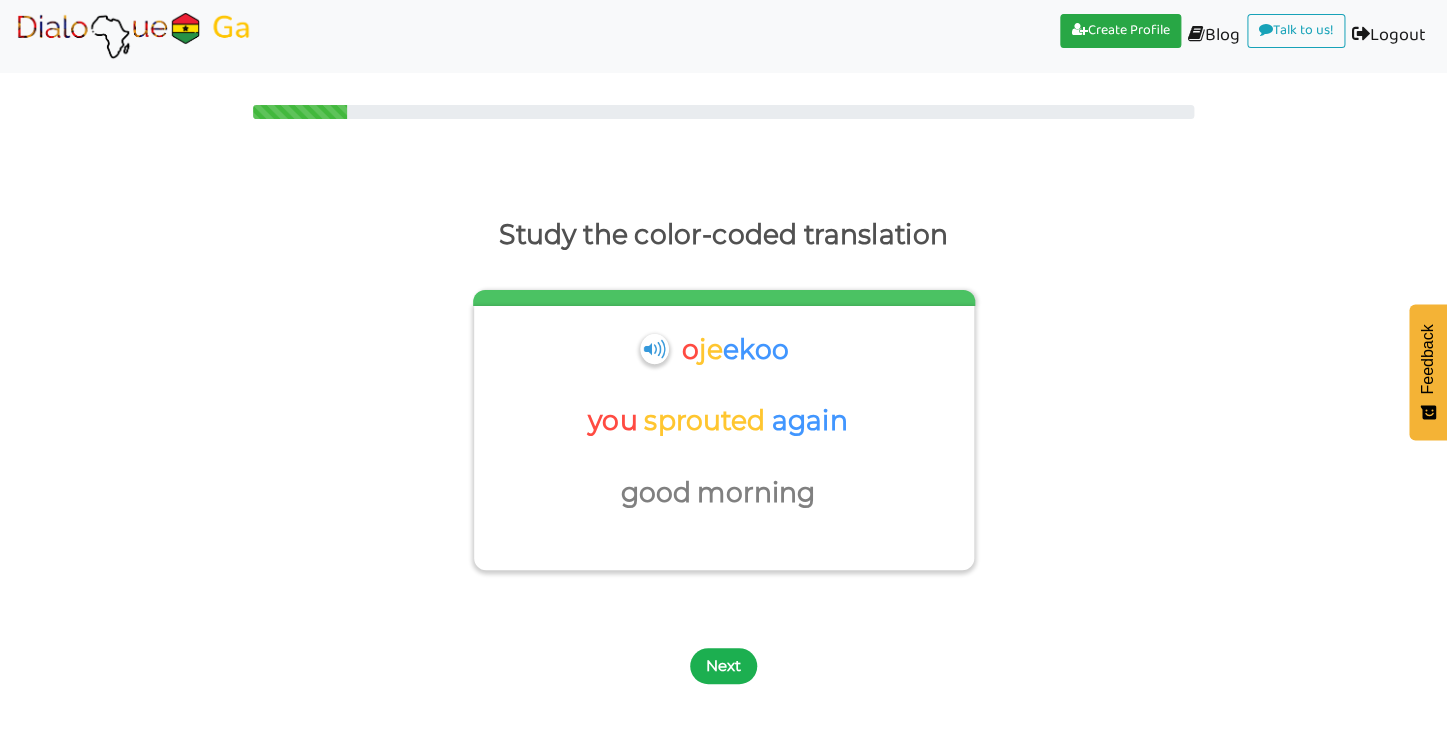 click on "Next" at bounding box center [723, 666] 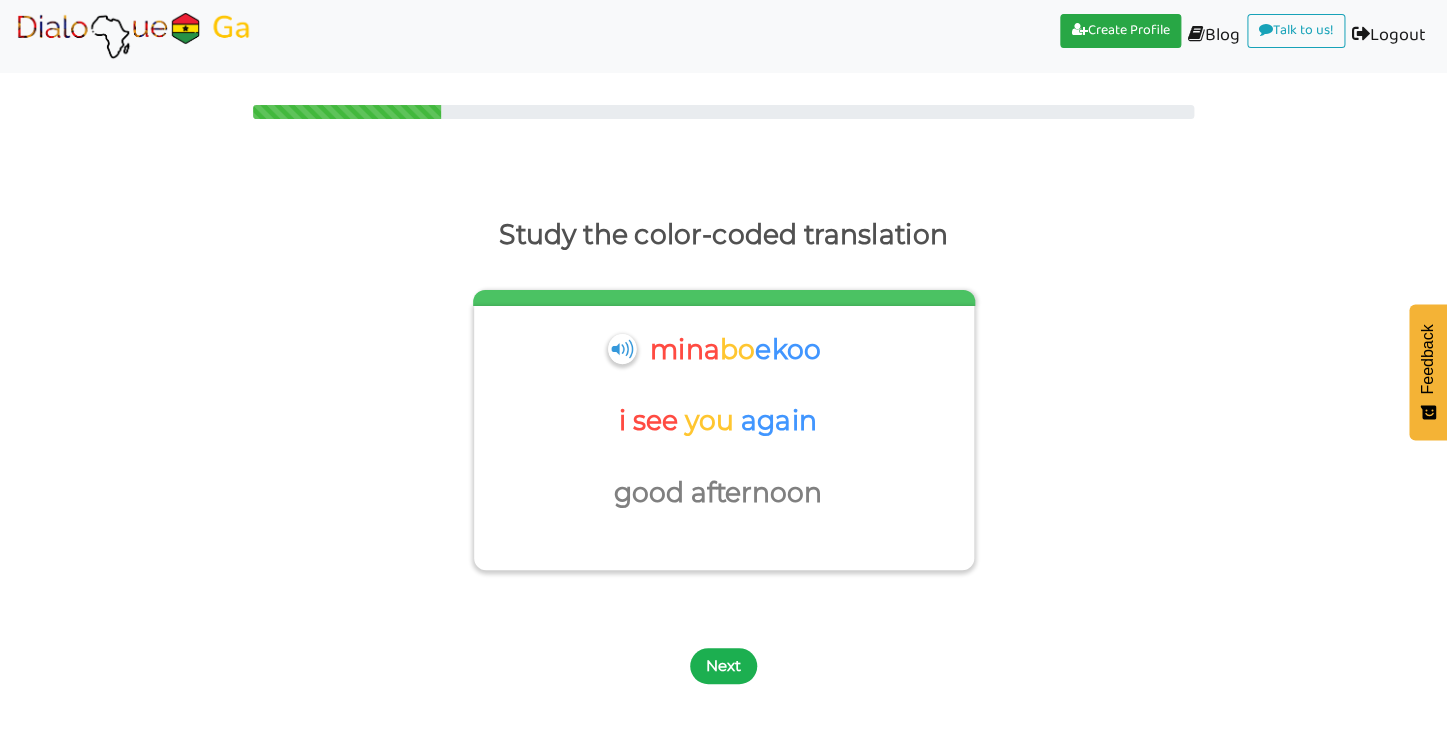 click on "Next" at bounding box center [723, 666] 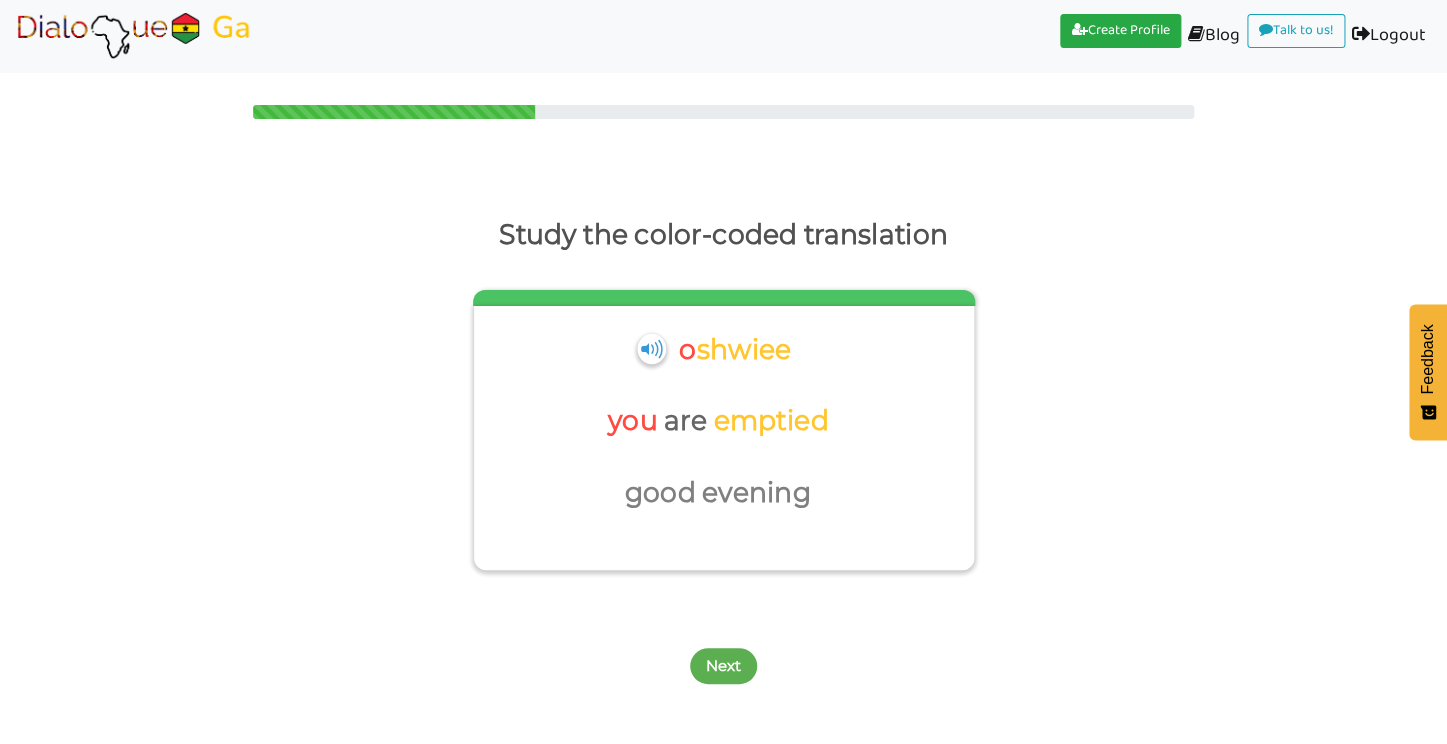 click on "Next" at bounding box center (723, 666) 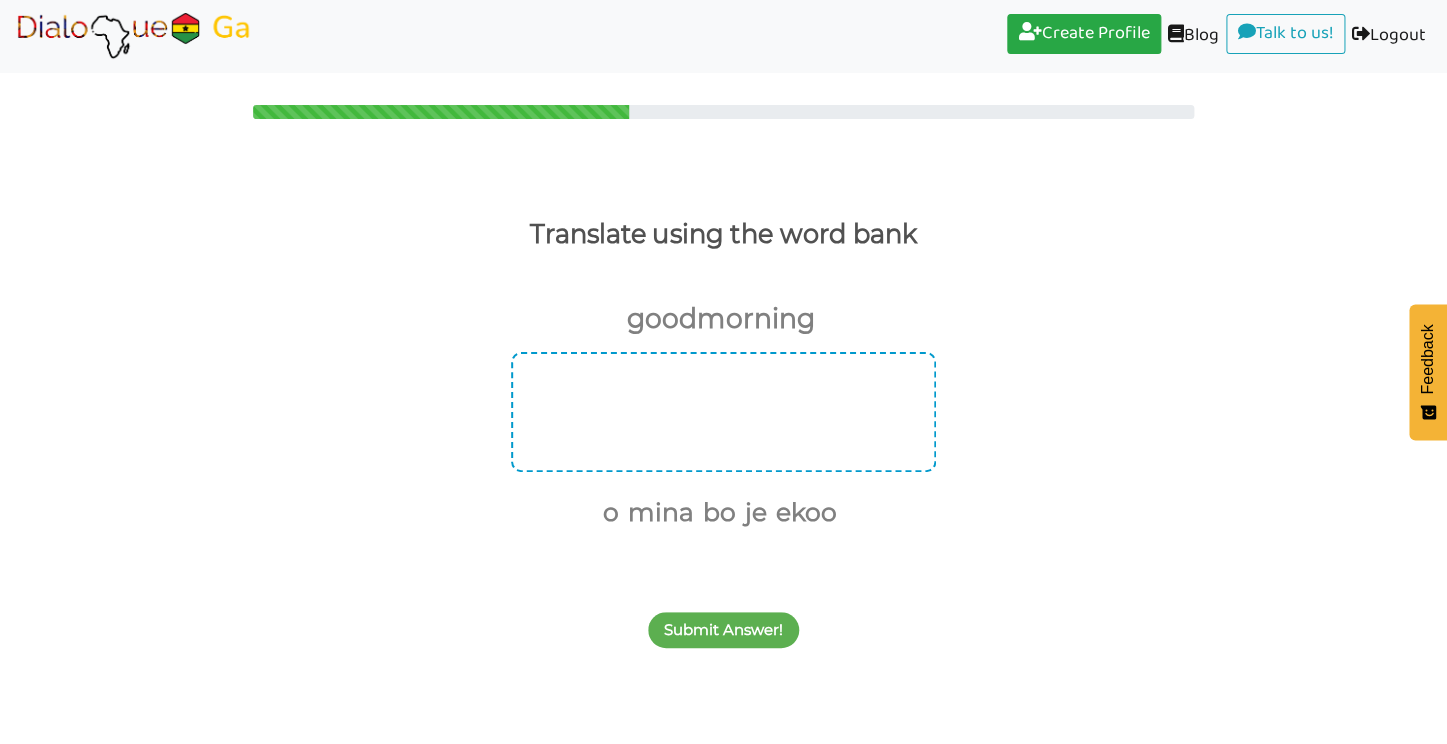 drag, startPoint x: 663, startPoint y: 514, endPoint x: 655, endPoint y: 416, distance: 98.32599 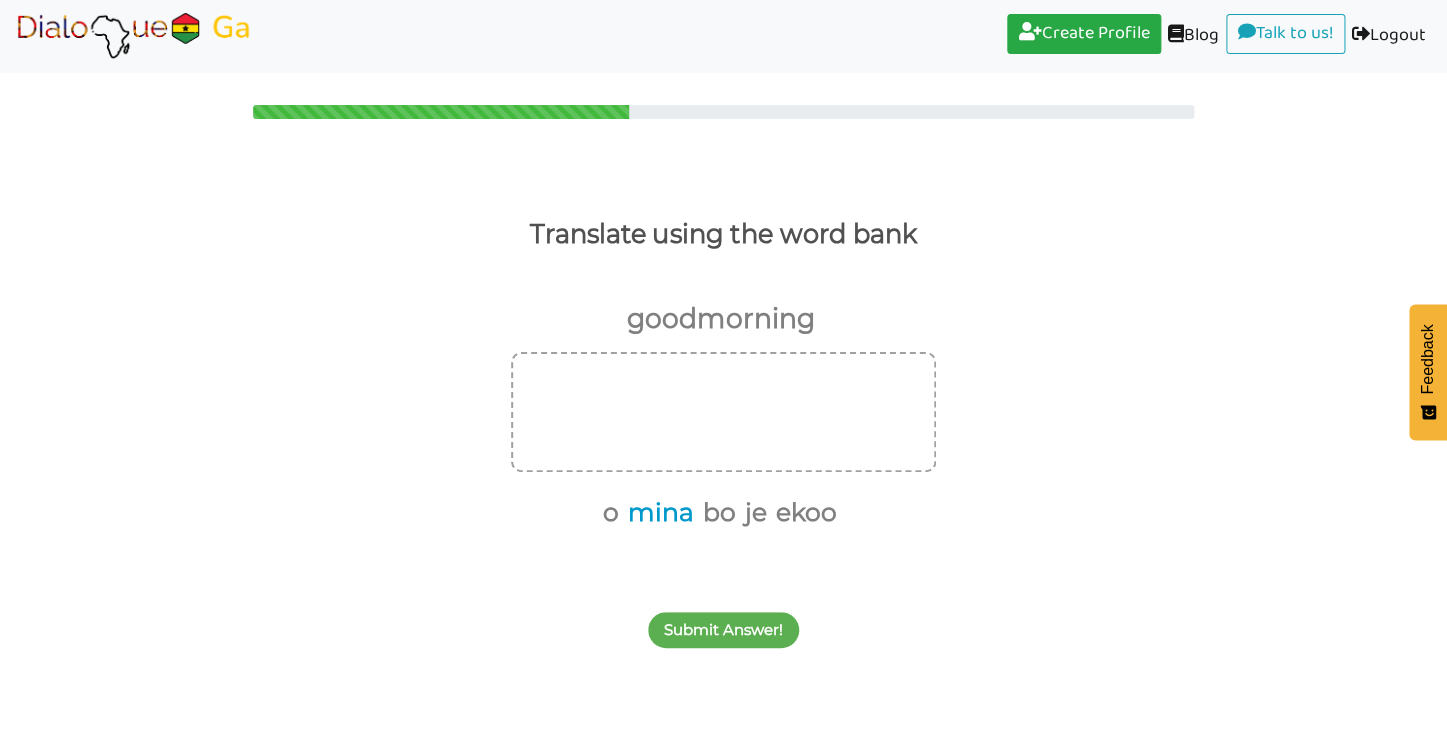 click on "mina" at bounding box center [657, 513] 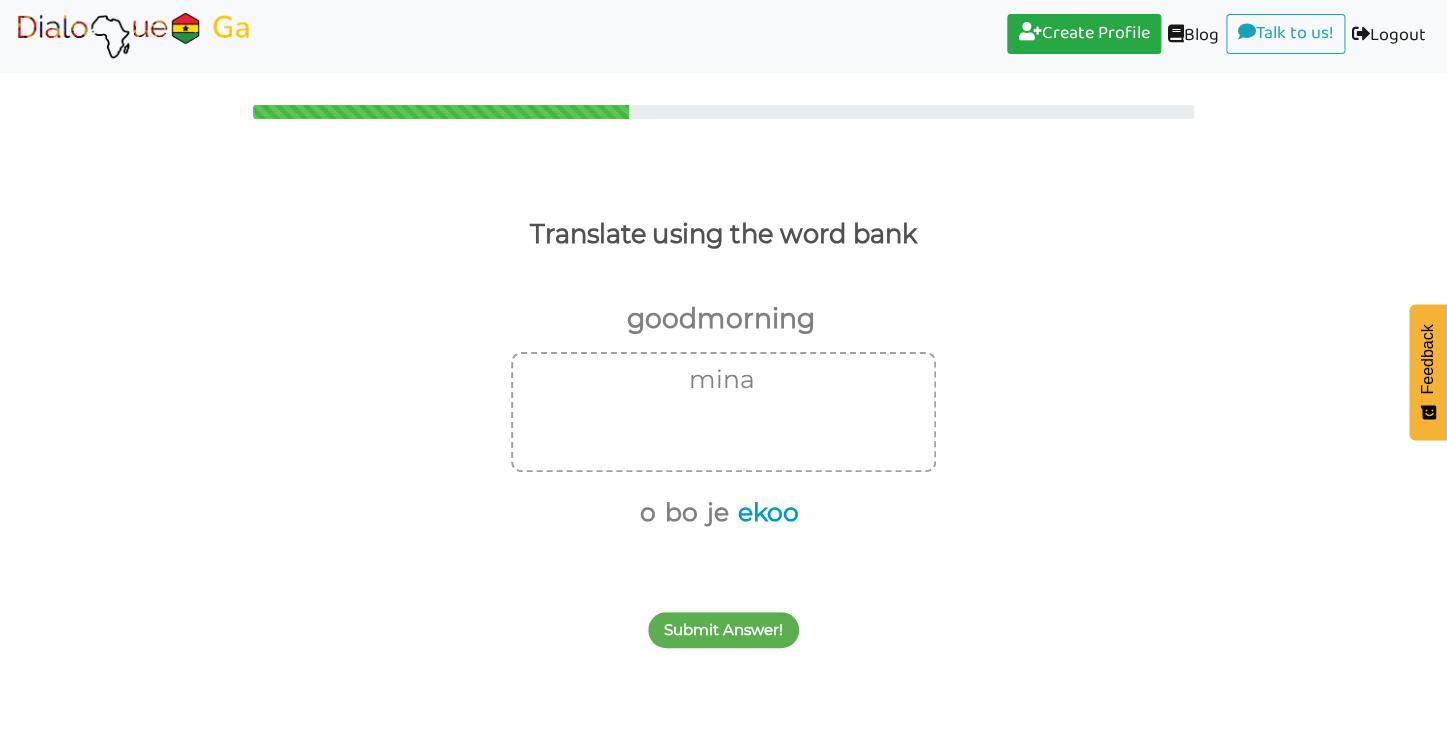 click on "ekoo" at bounding box center [765, 513] 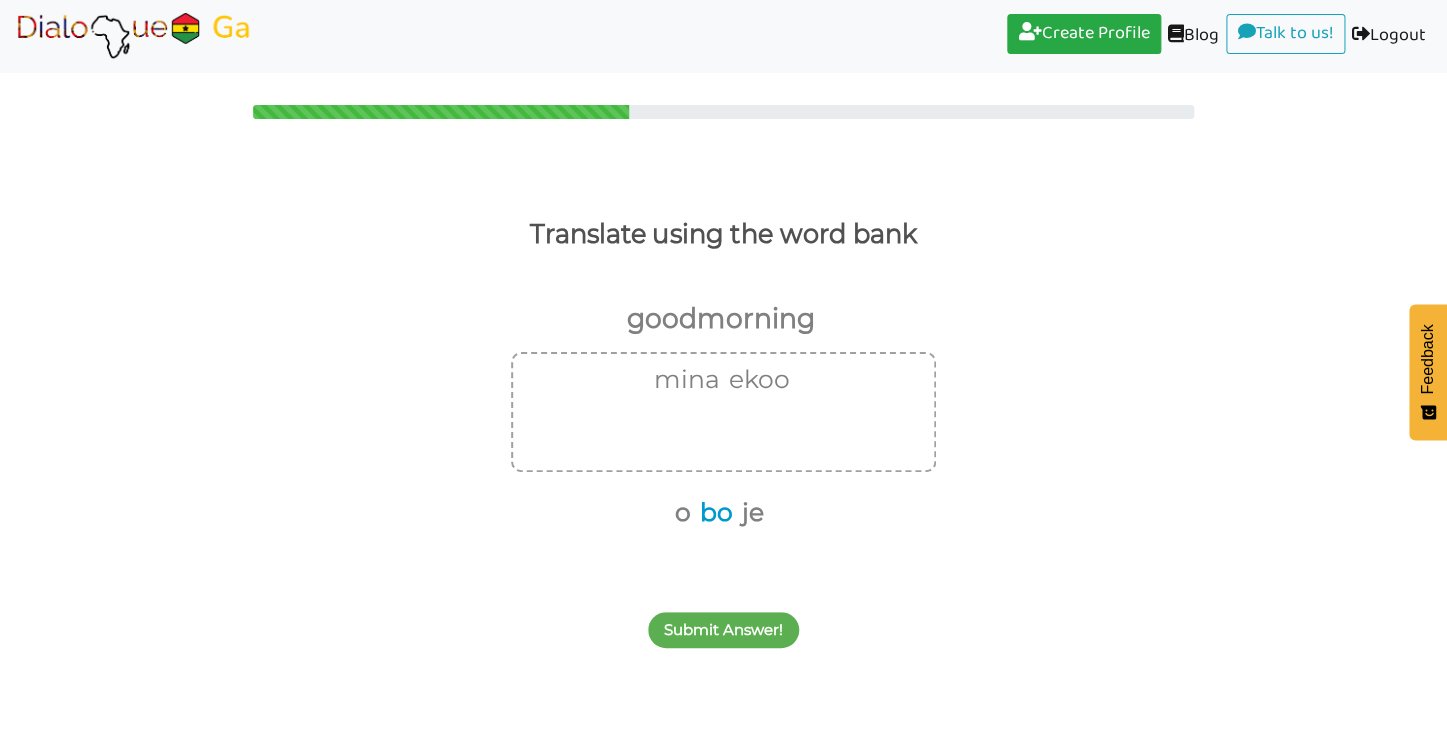 click on "bo" at bounding box center [713, 513] 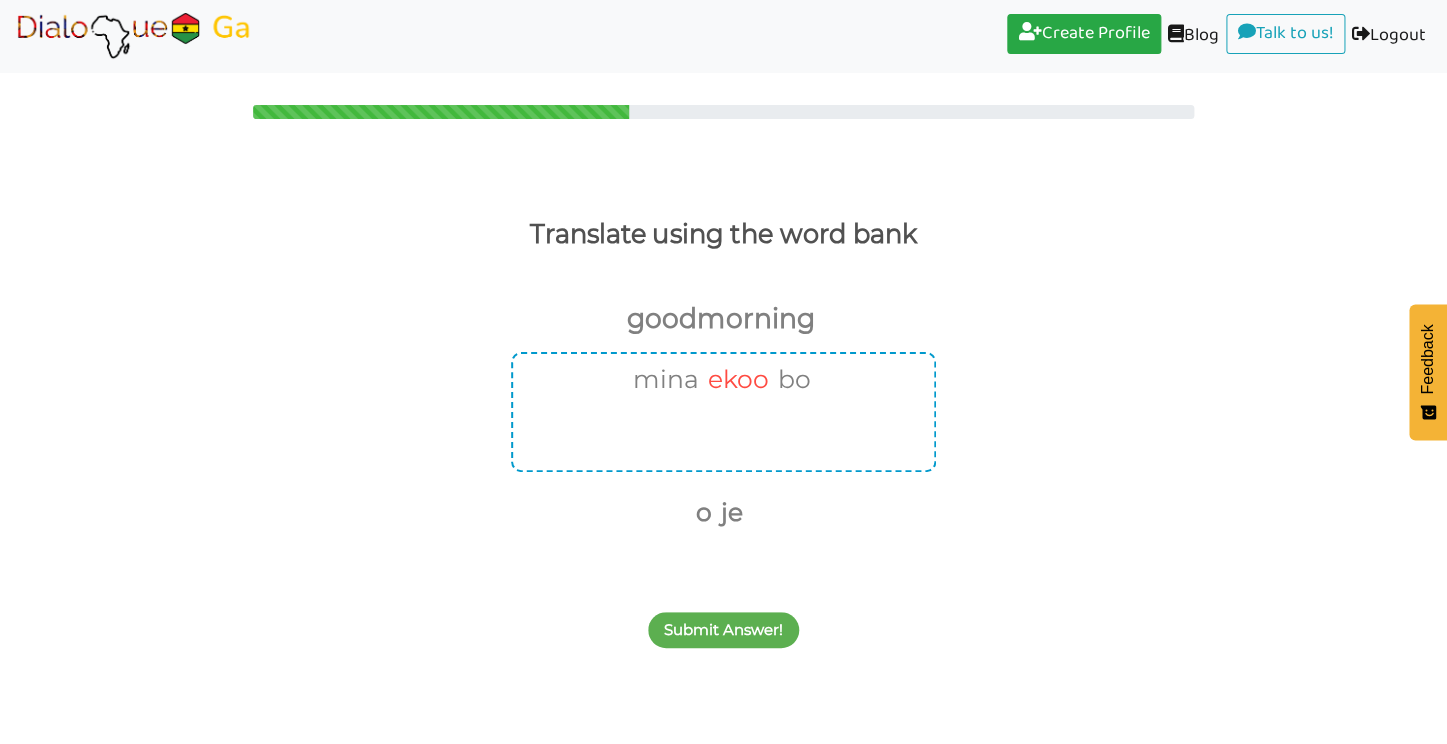 click on "ekoo" at bounding box center [735, 380] 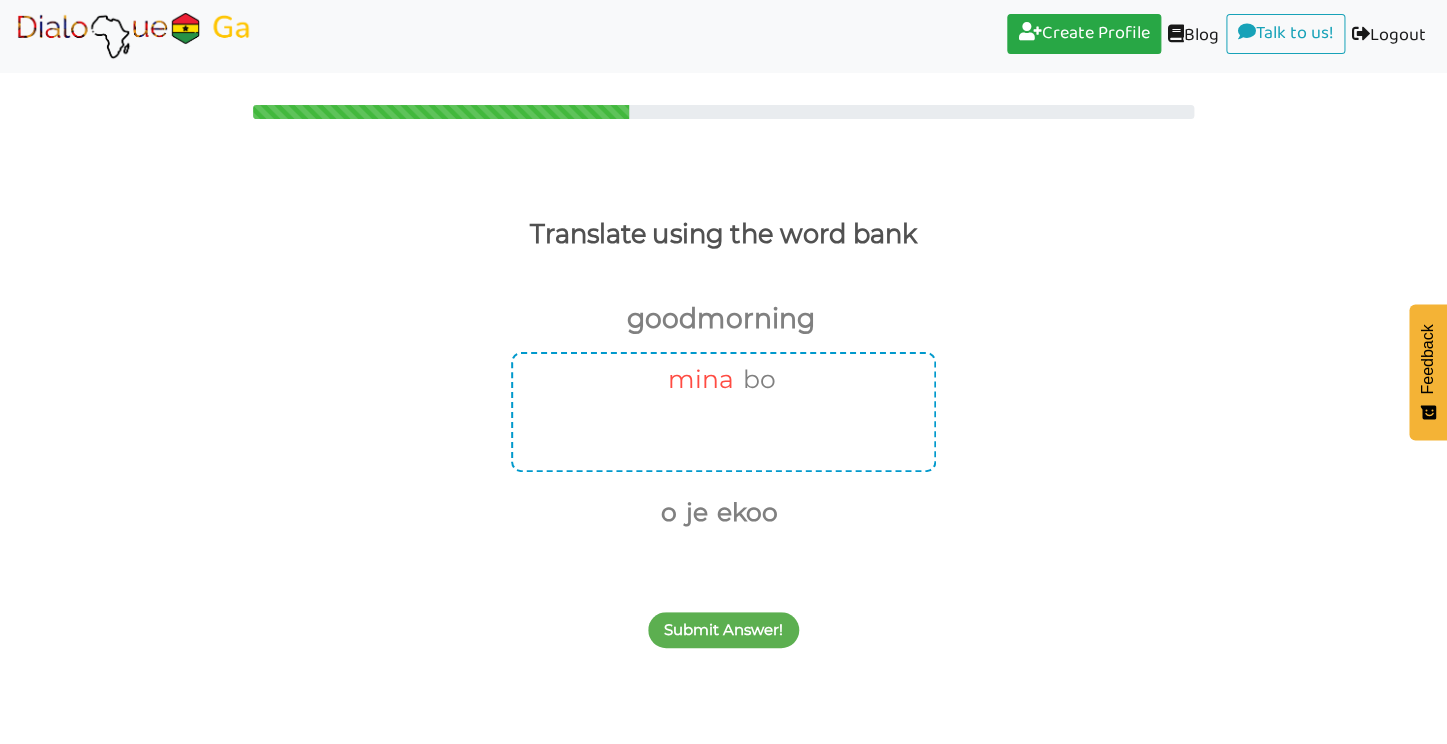click on "mina" at bounding box center [697, 380] 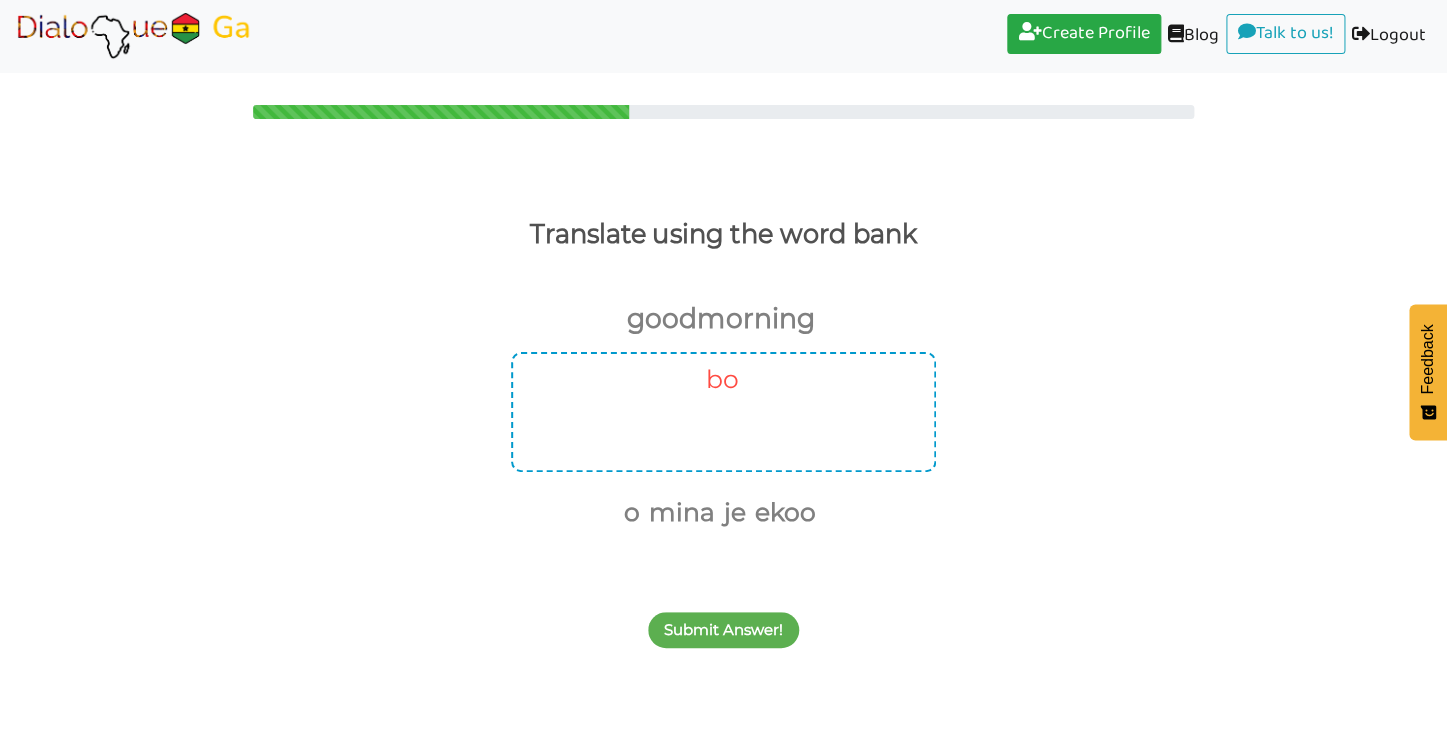 click on "bo" at bounding box center (719, 380) 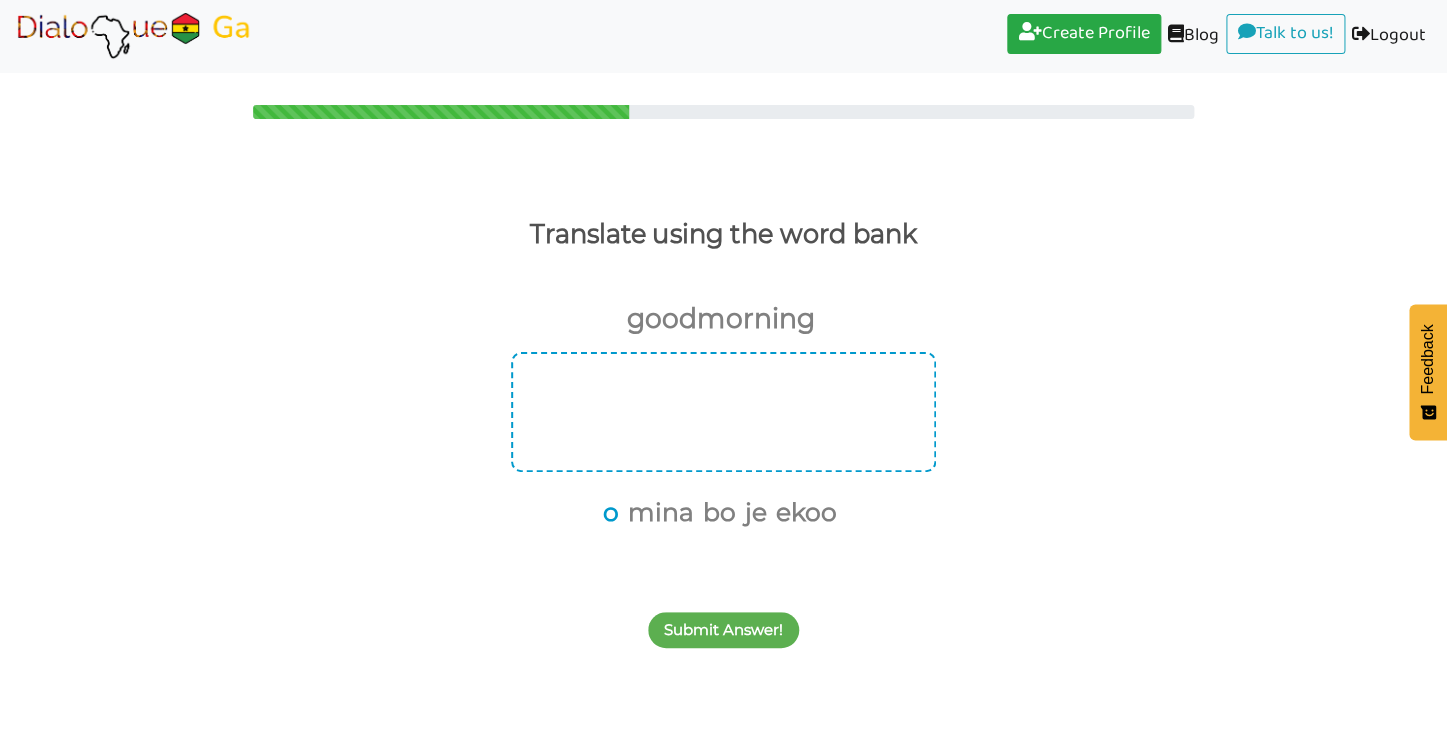 click on "o" at bounding box center (607, 513) 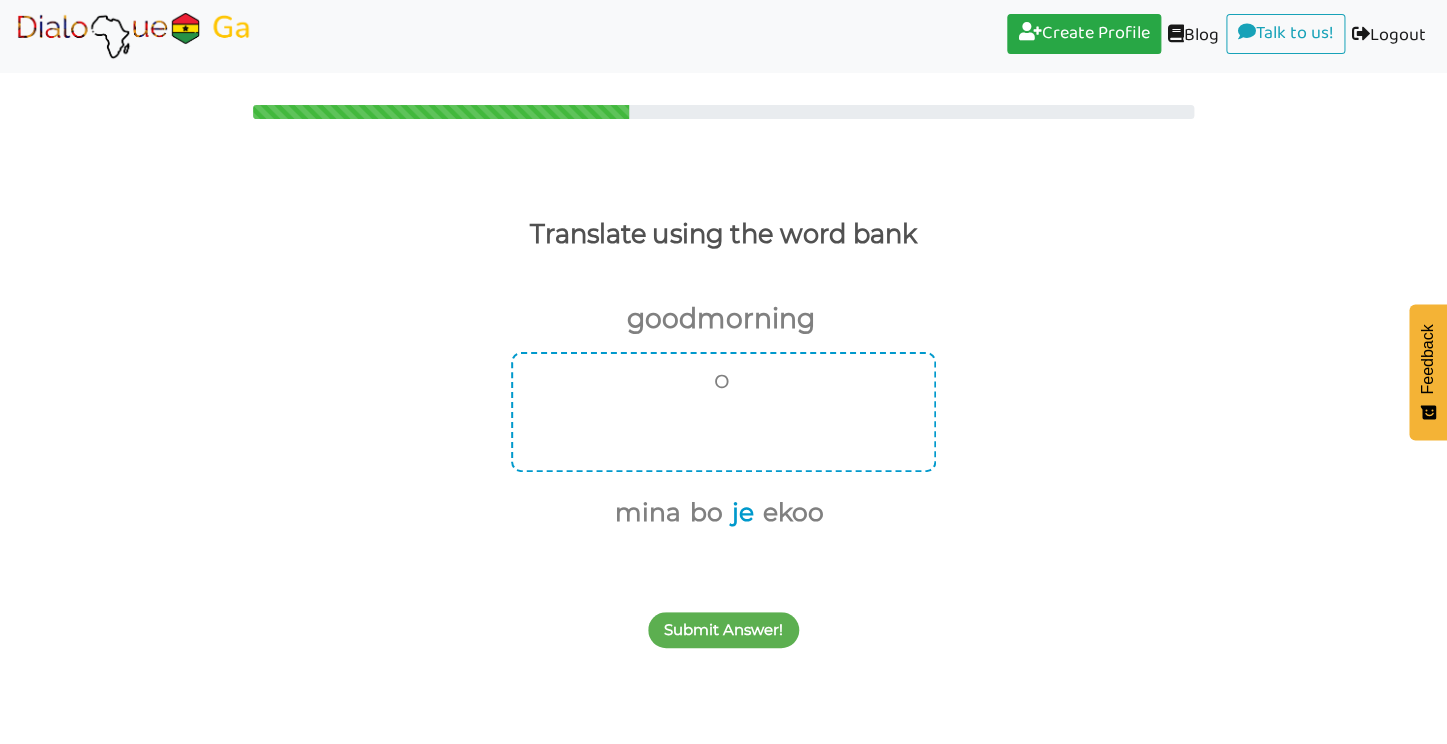 click on "je" at bounding box center (739, 513) 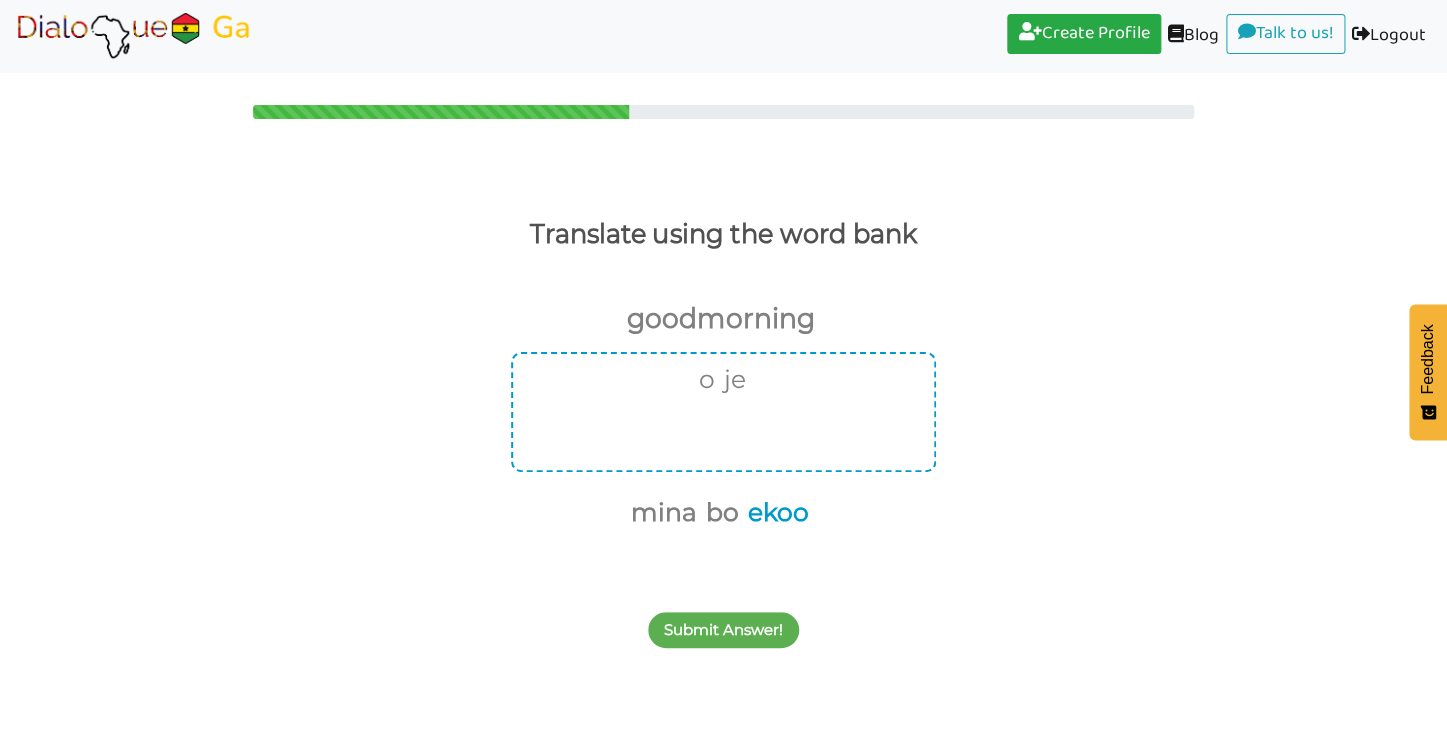 click on "ekoo" at bounding box center [775, 513] 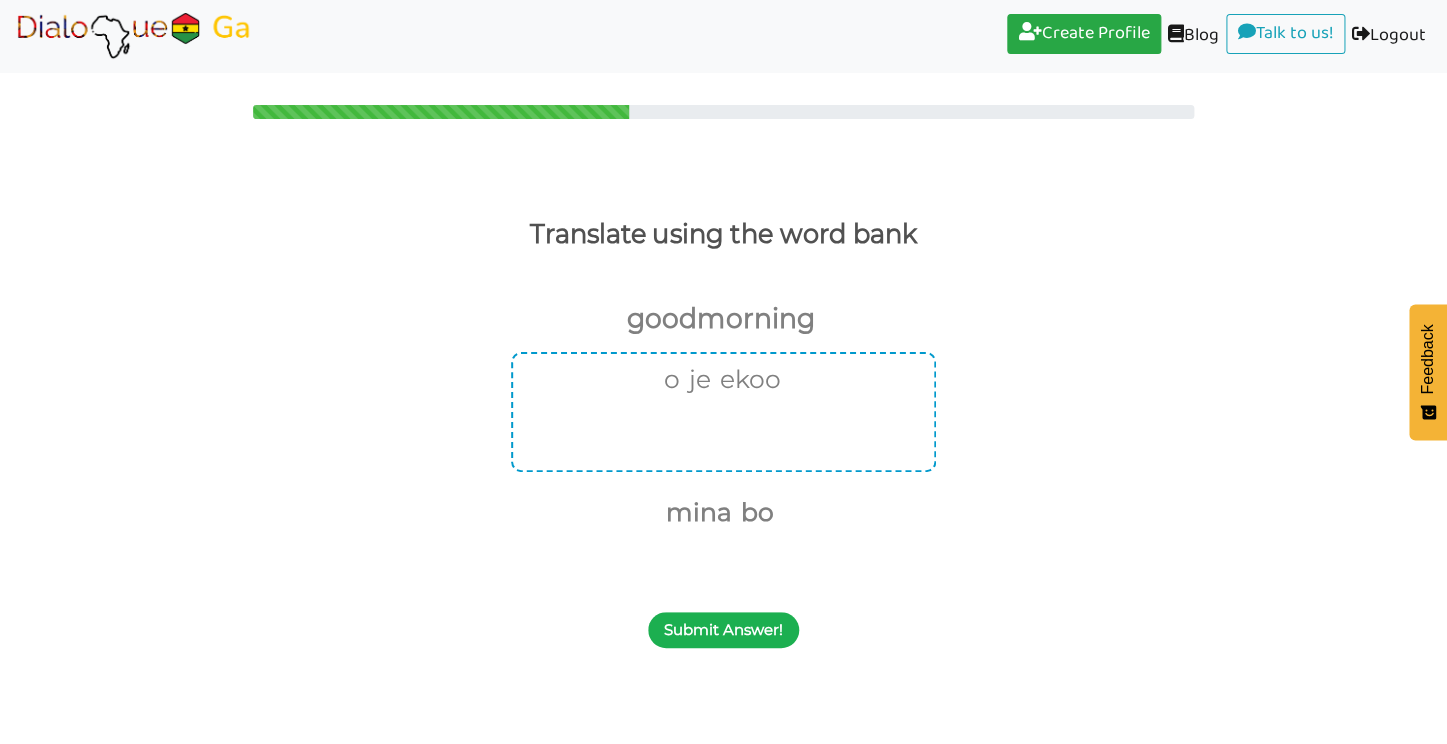 click on "Submit Answer!" at bounding box center (723, 630) 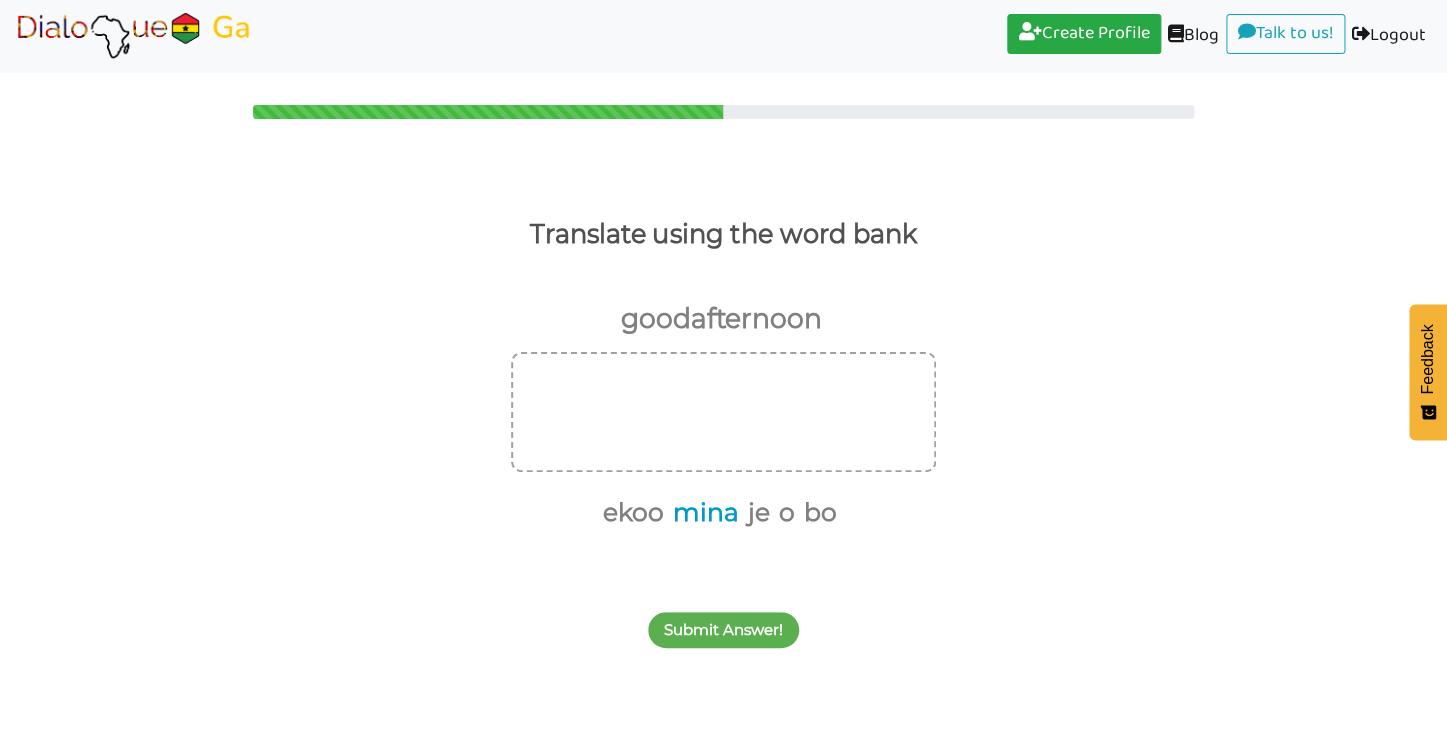 click on "mina" at bounding box center [702, 513] 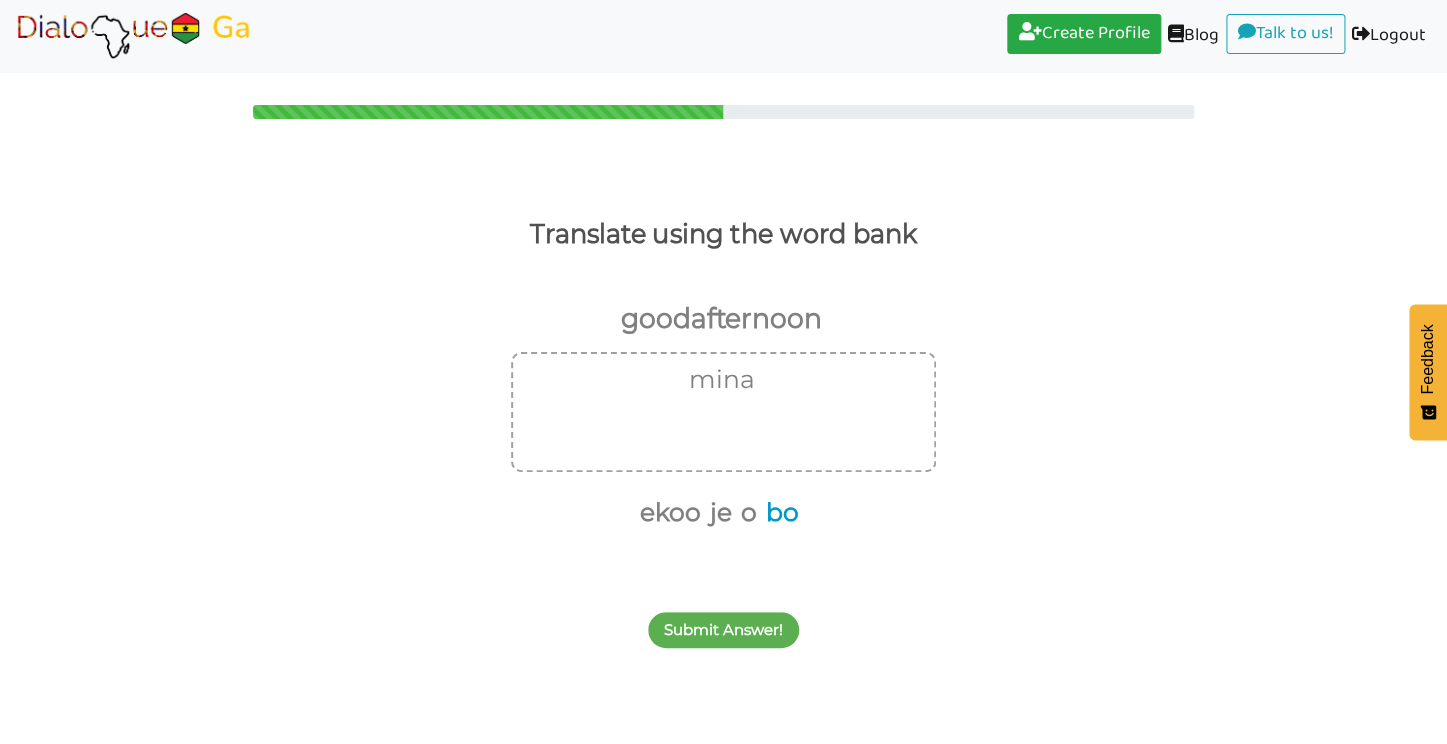 click on "bo" at bounding box center [779, 513] 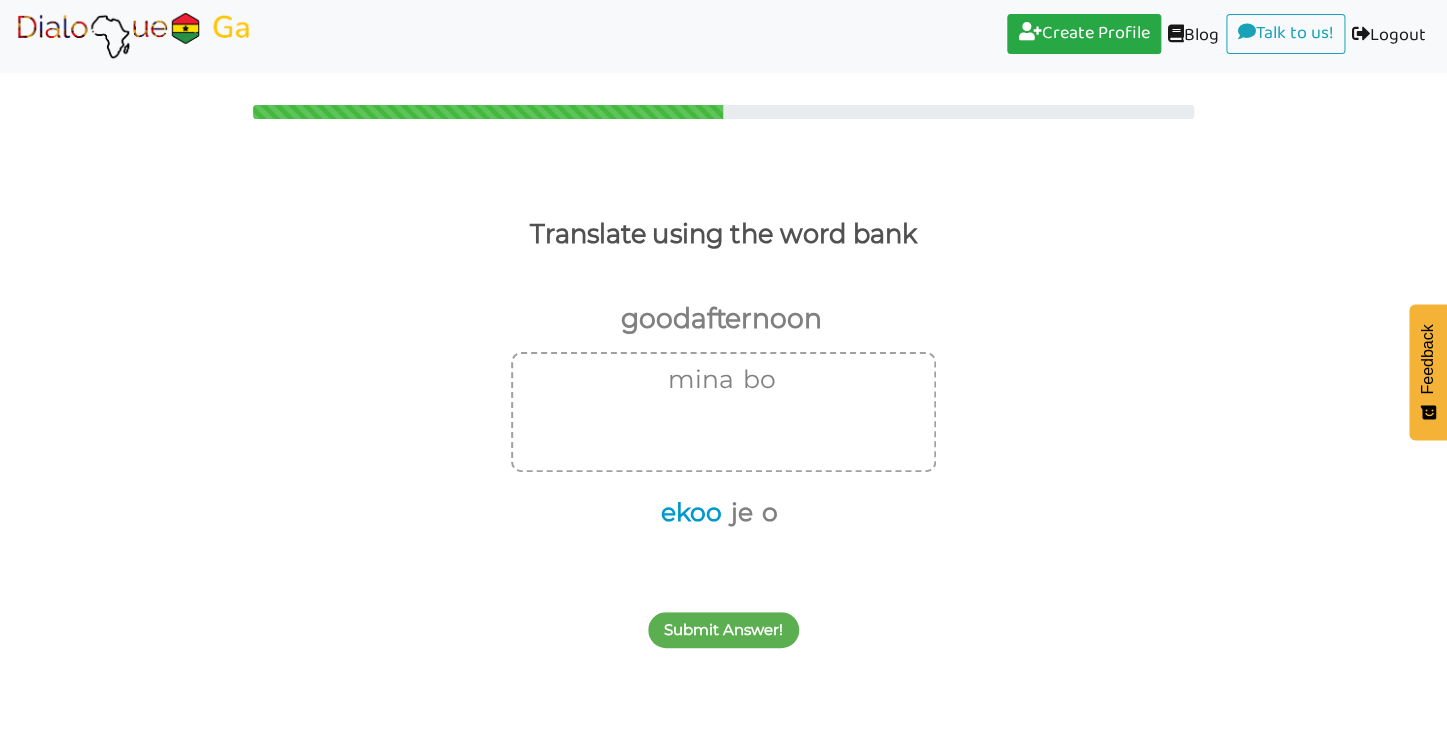 click on "ekoo" at bounding box center [688, 513] 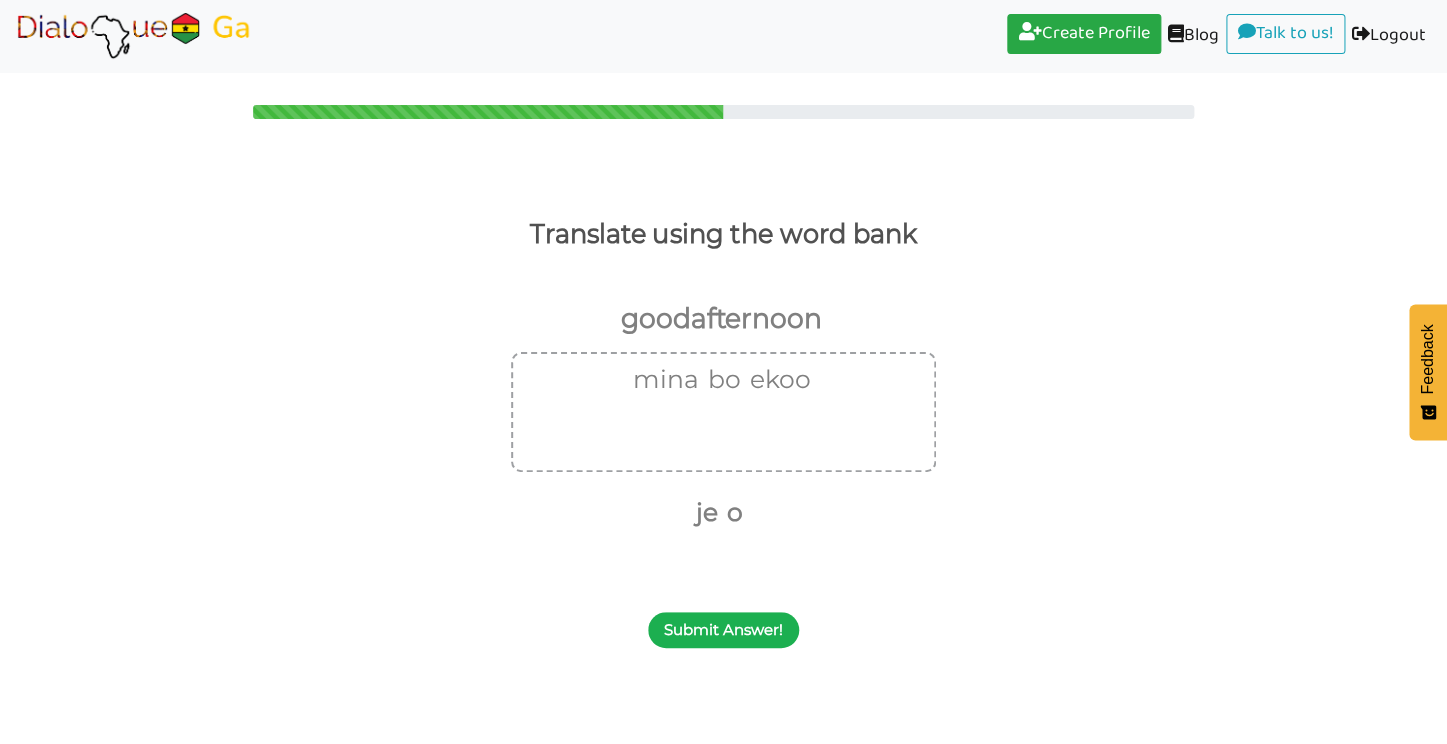 click on "Submit Answer!" at bounding box center (723, 630) 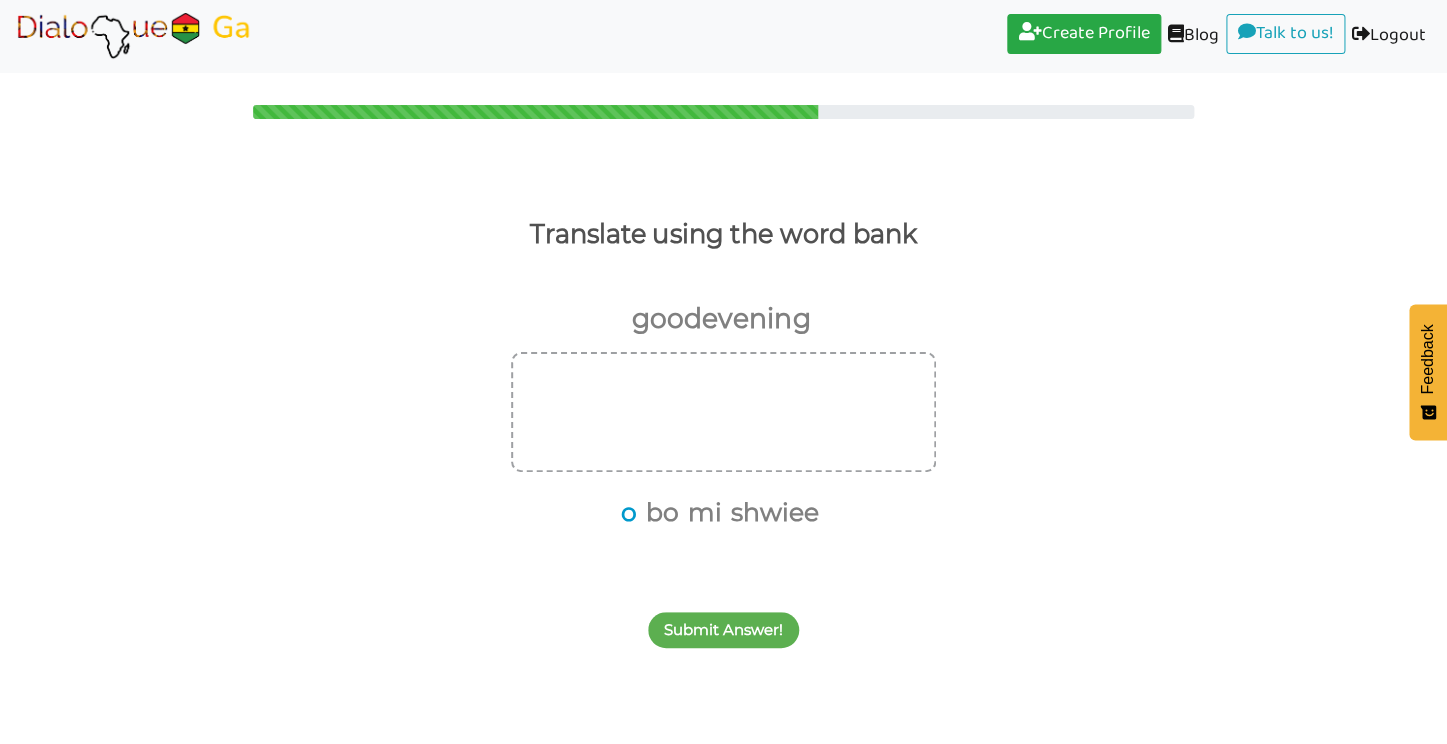 click on "o" at bounding box center [625, 513] 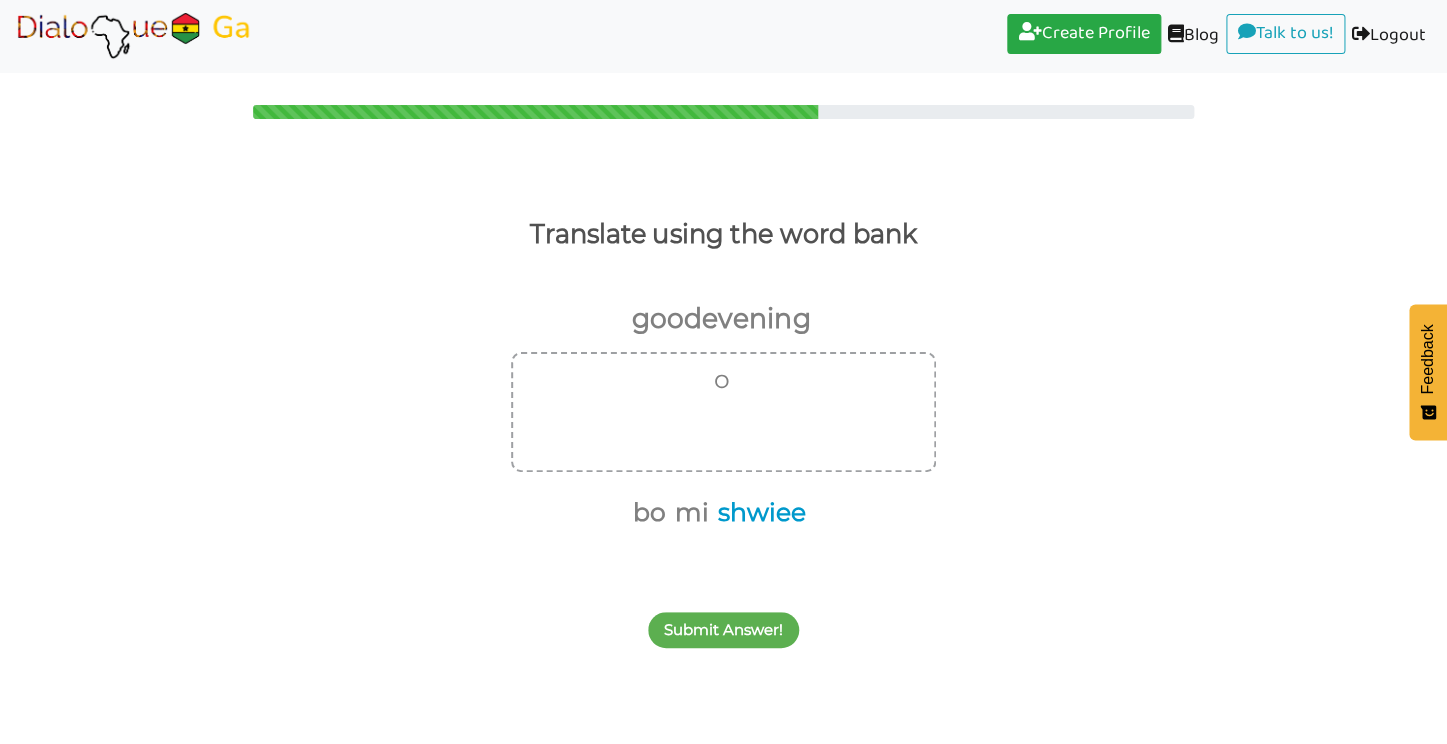 click on "shwiee" at bounding box center [758, 513] 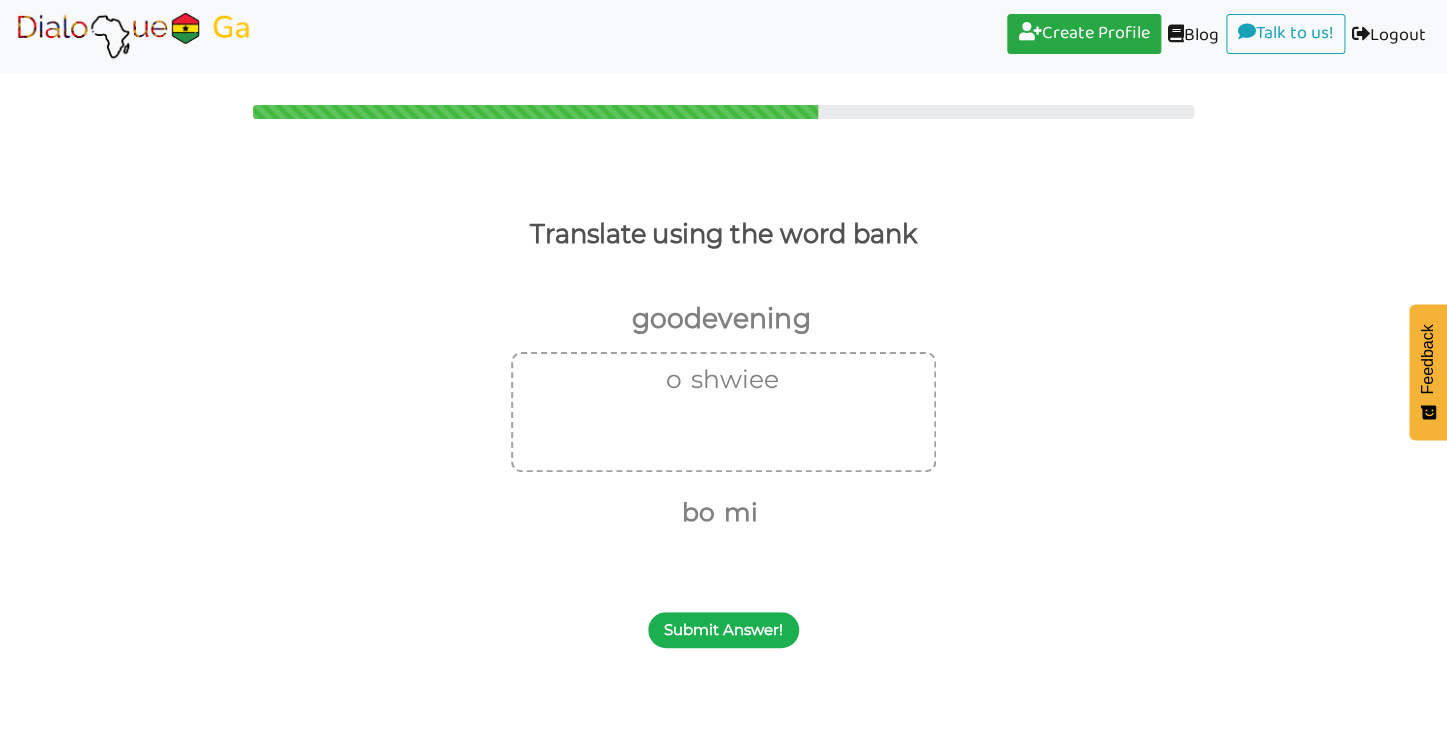 click on "Submit Answer!" at bounding box center (723, 630) 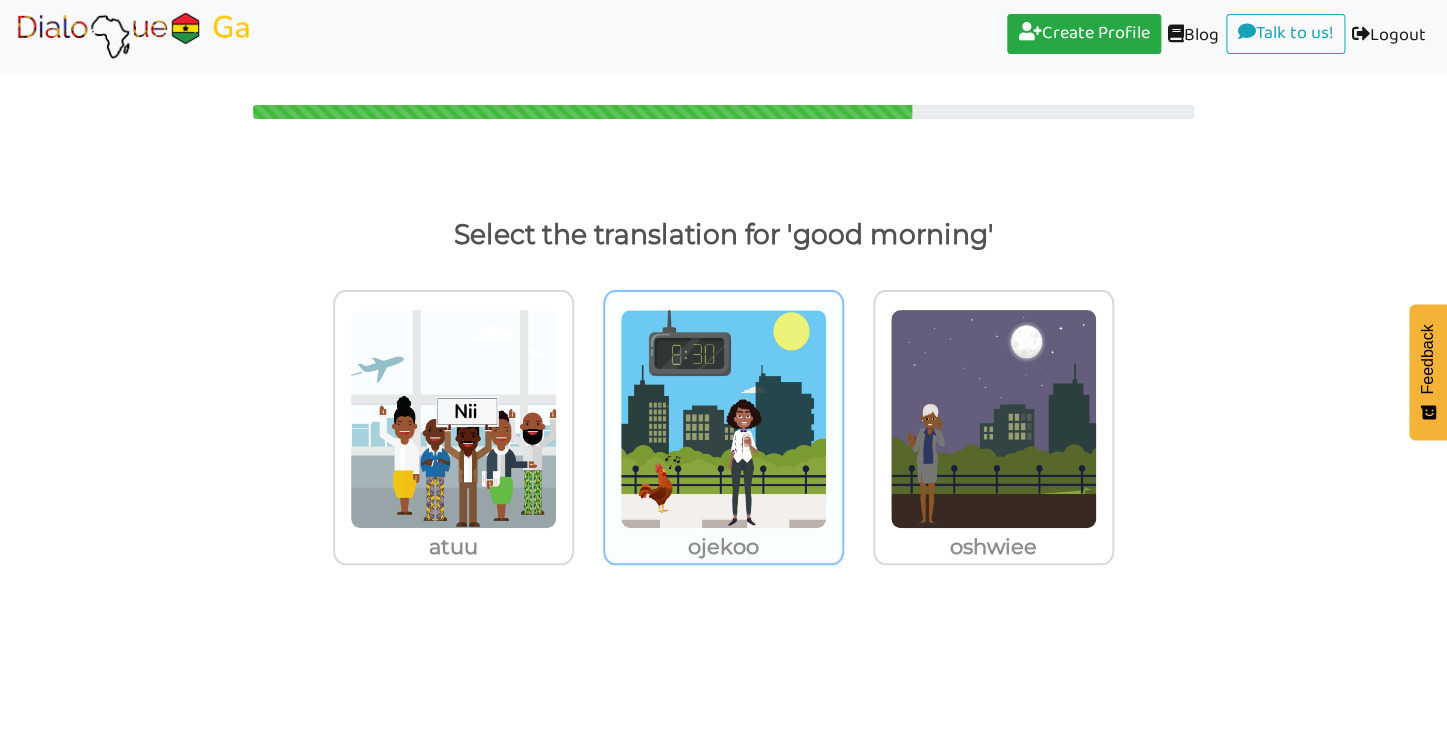 click at bounding box center (453, 419) 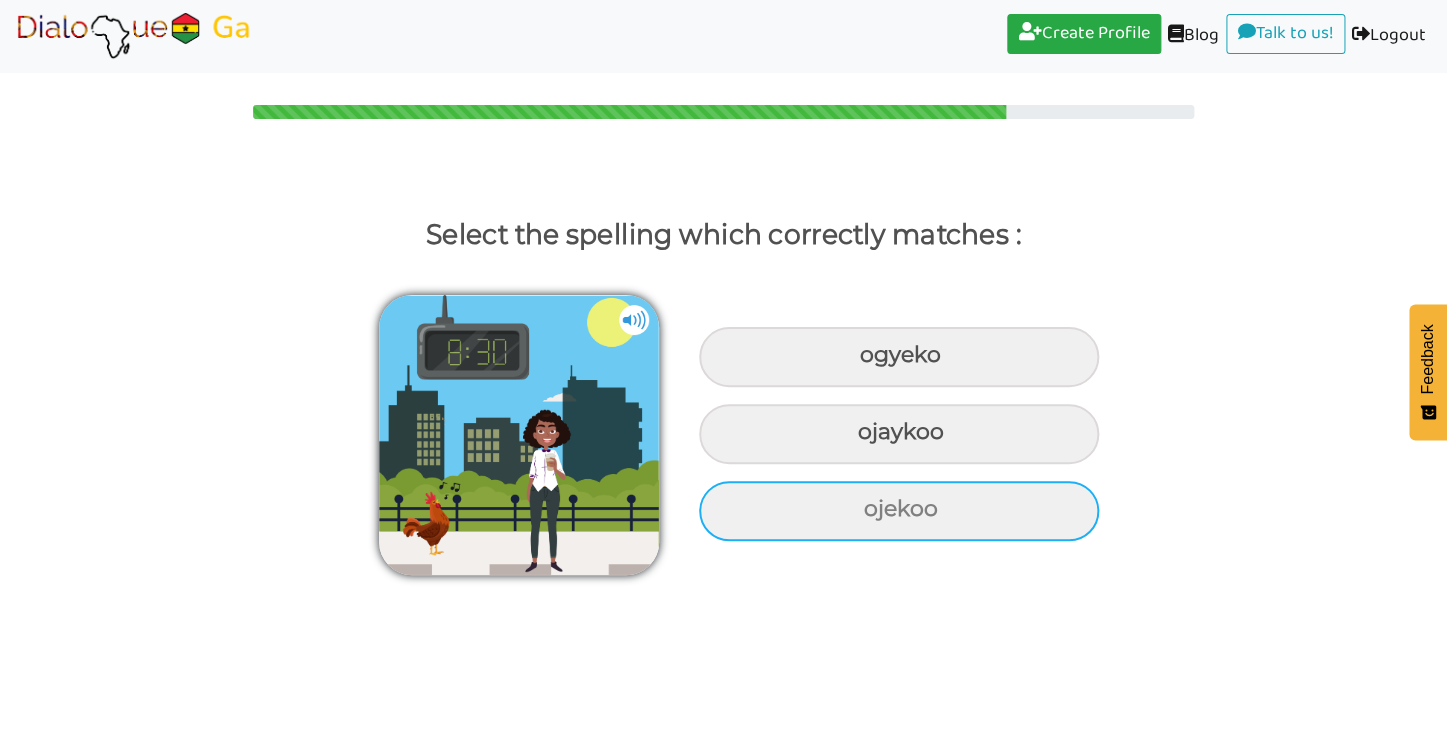 click on "ojekoo" at bounding box center [899, 357] 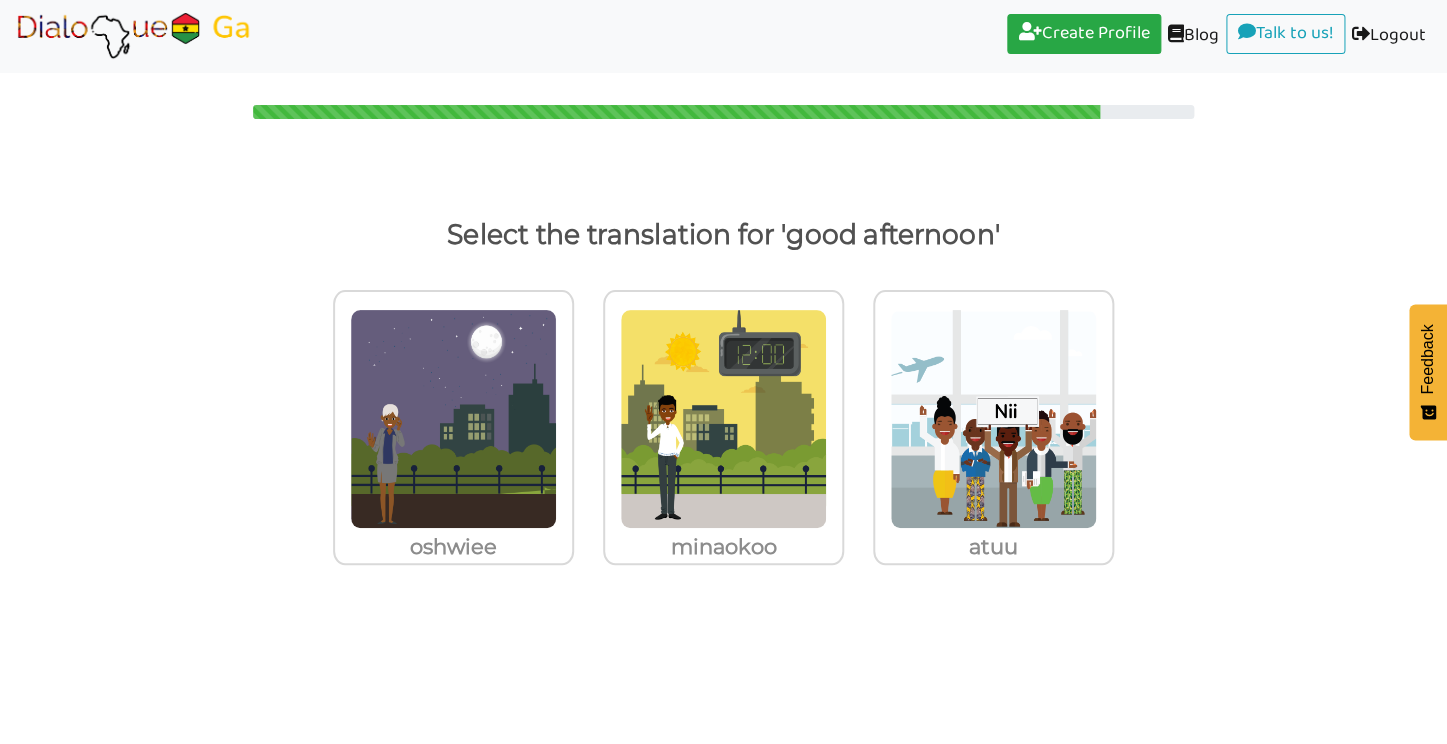 click at bounding box center (453, 419) 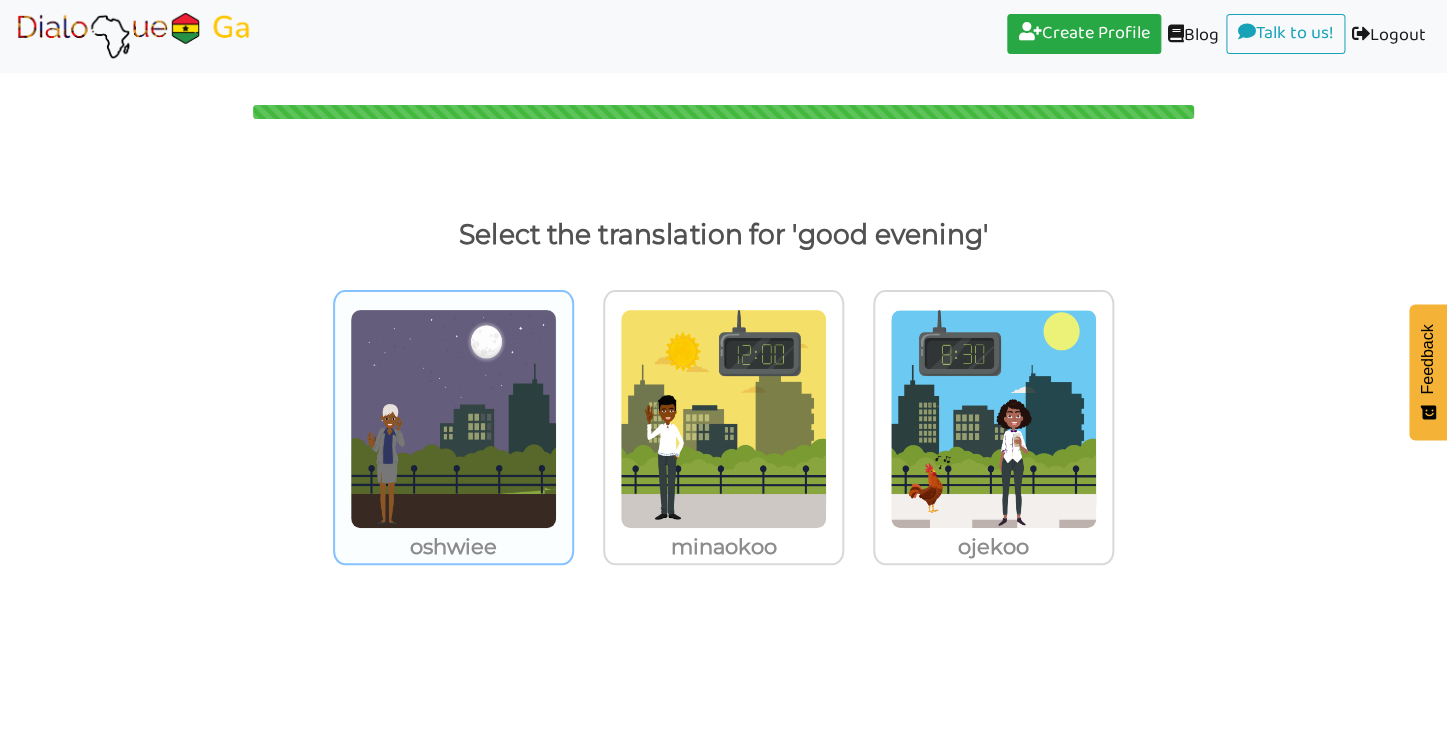 click at bounding box center [453, 419] 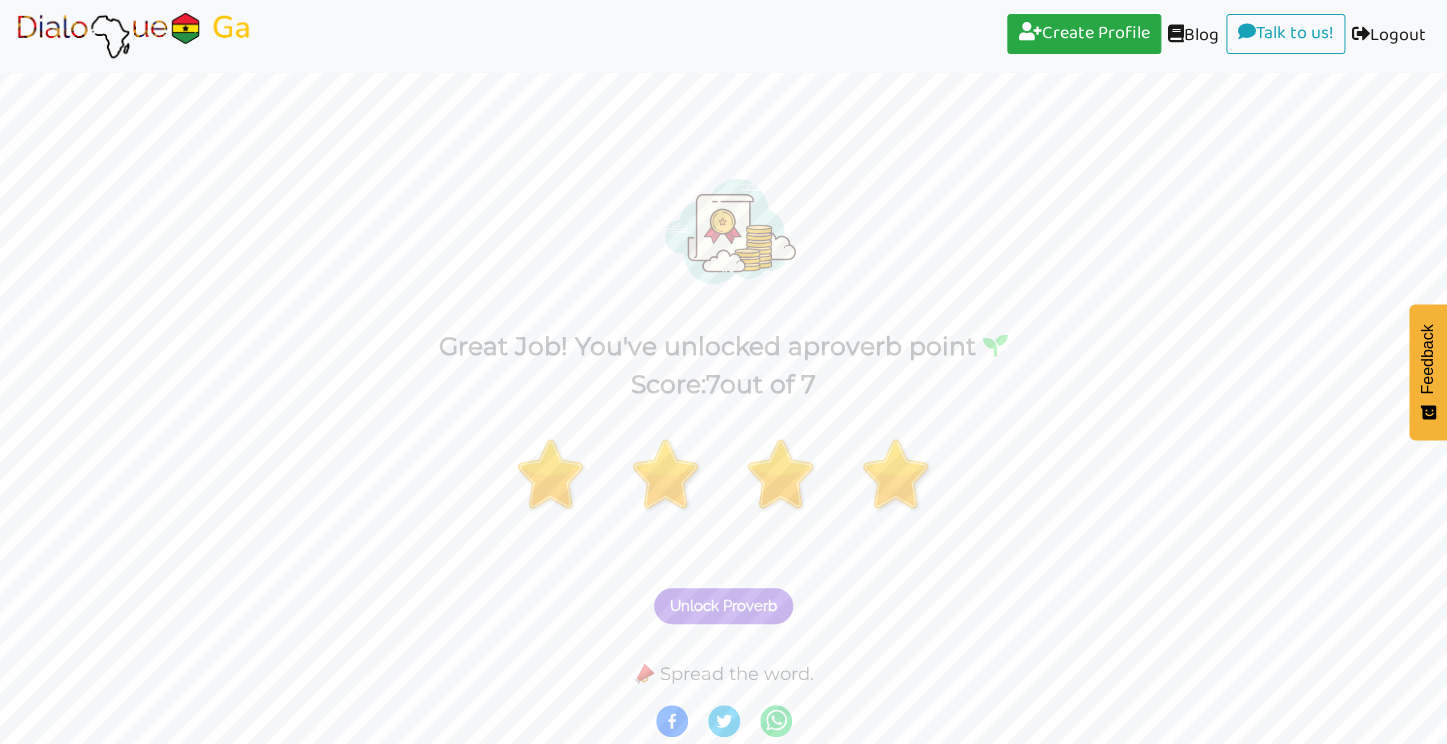 scroll, scrollTop: 0, scrollLeft: 0, axis: both 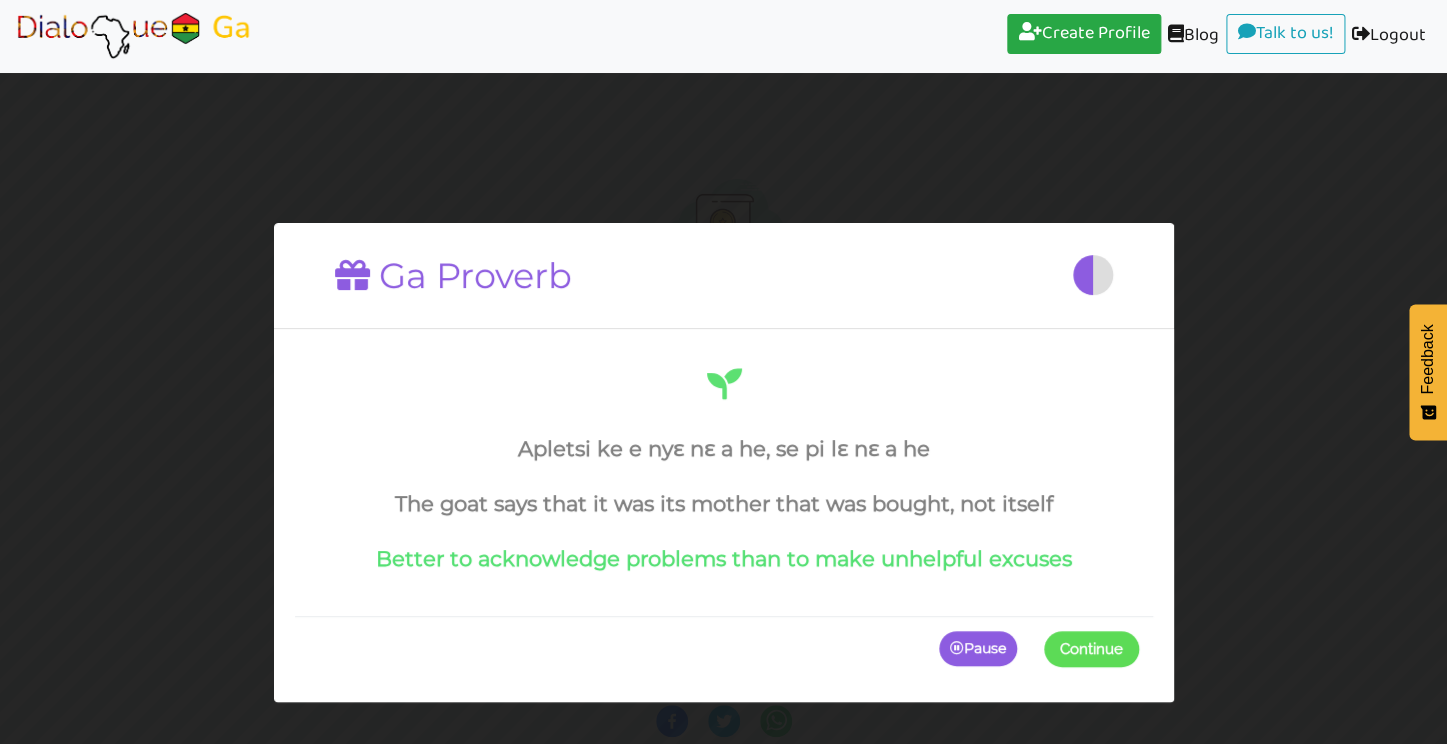 click on "Pause" at bounding box center (978, 649) 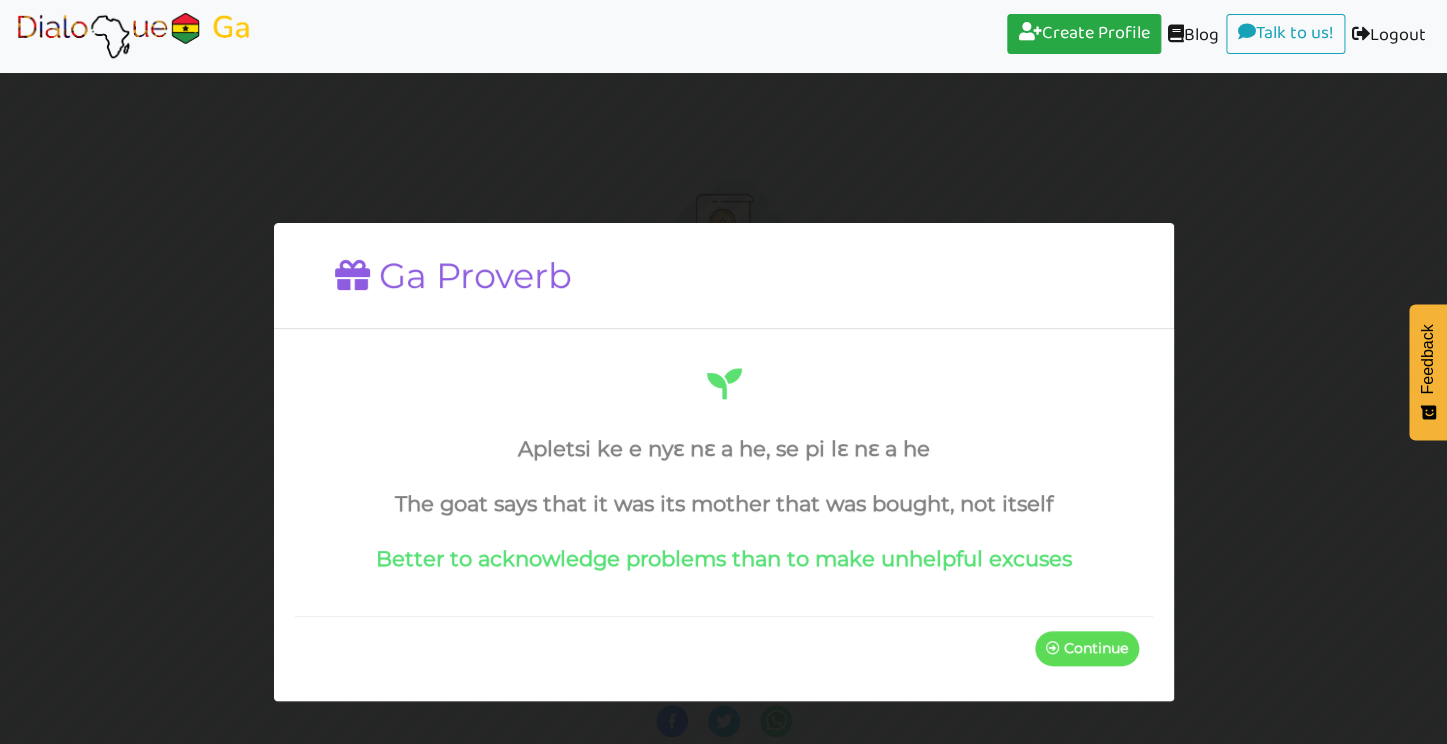 click at bounding box center (1053, 648) 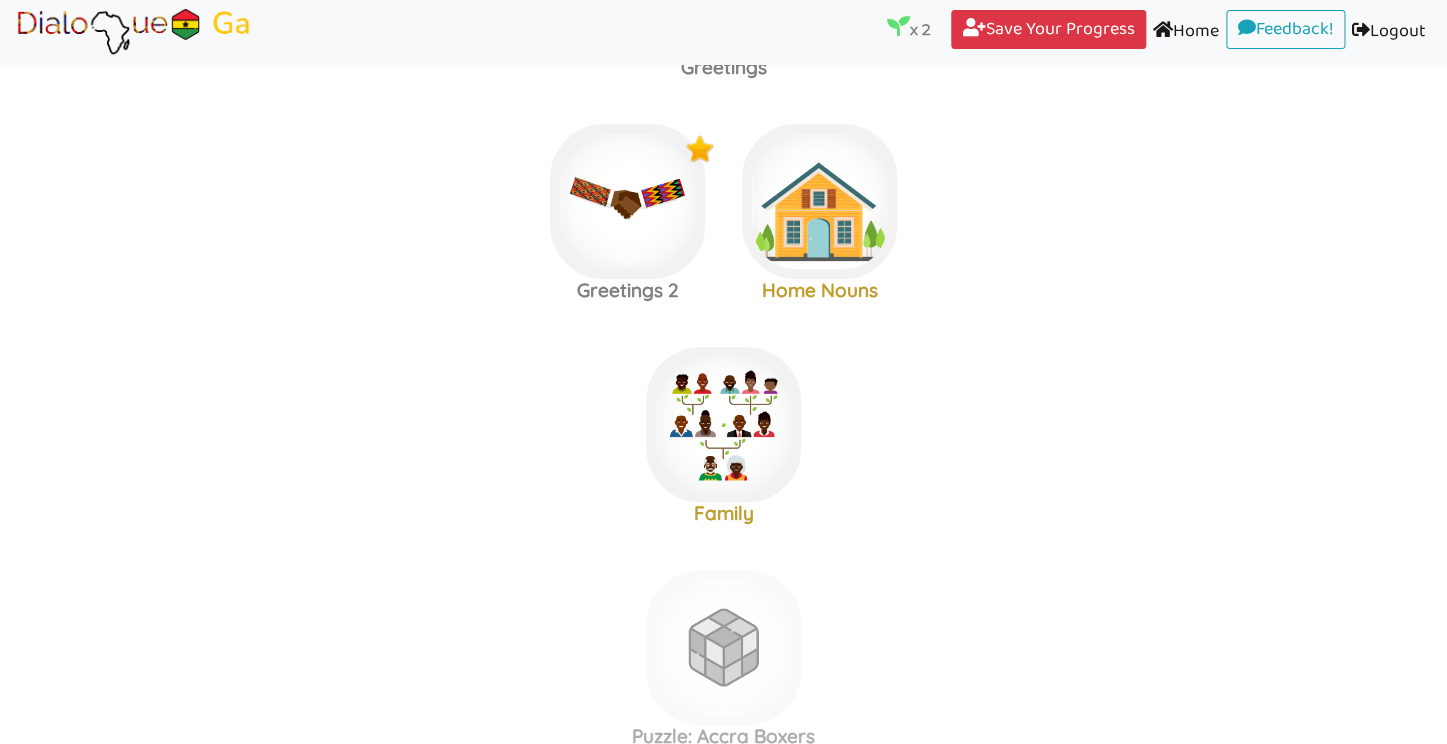 scroll, scrollTop: 211, scrollLeft: 0, axis: vertical 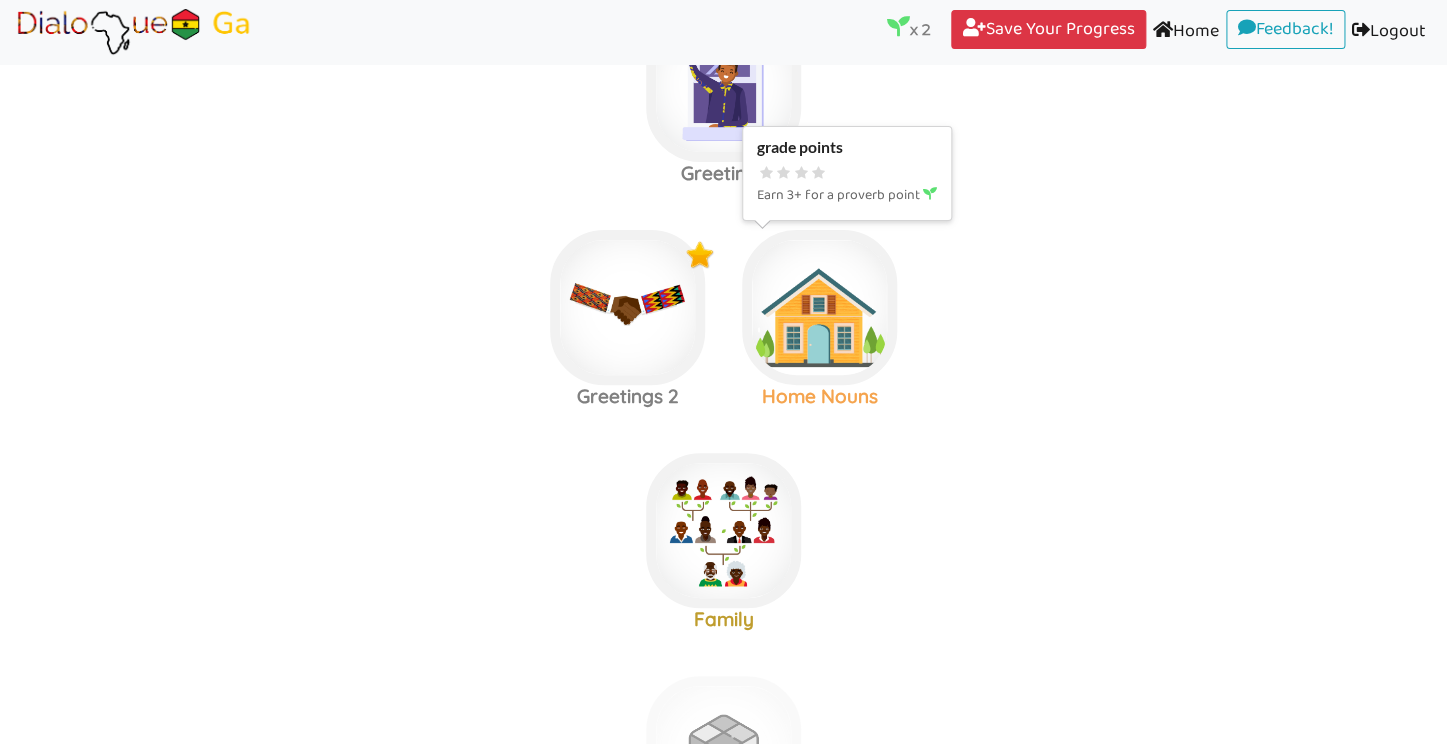 click at bounding box center (723, 84) 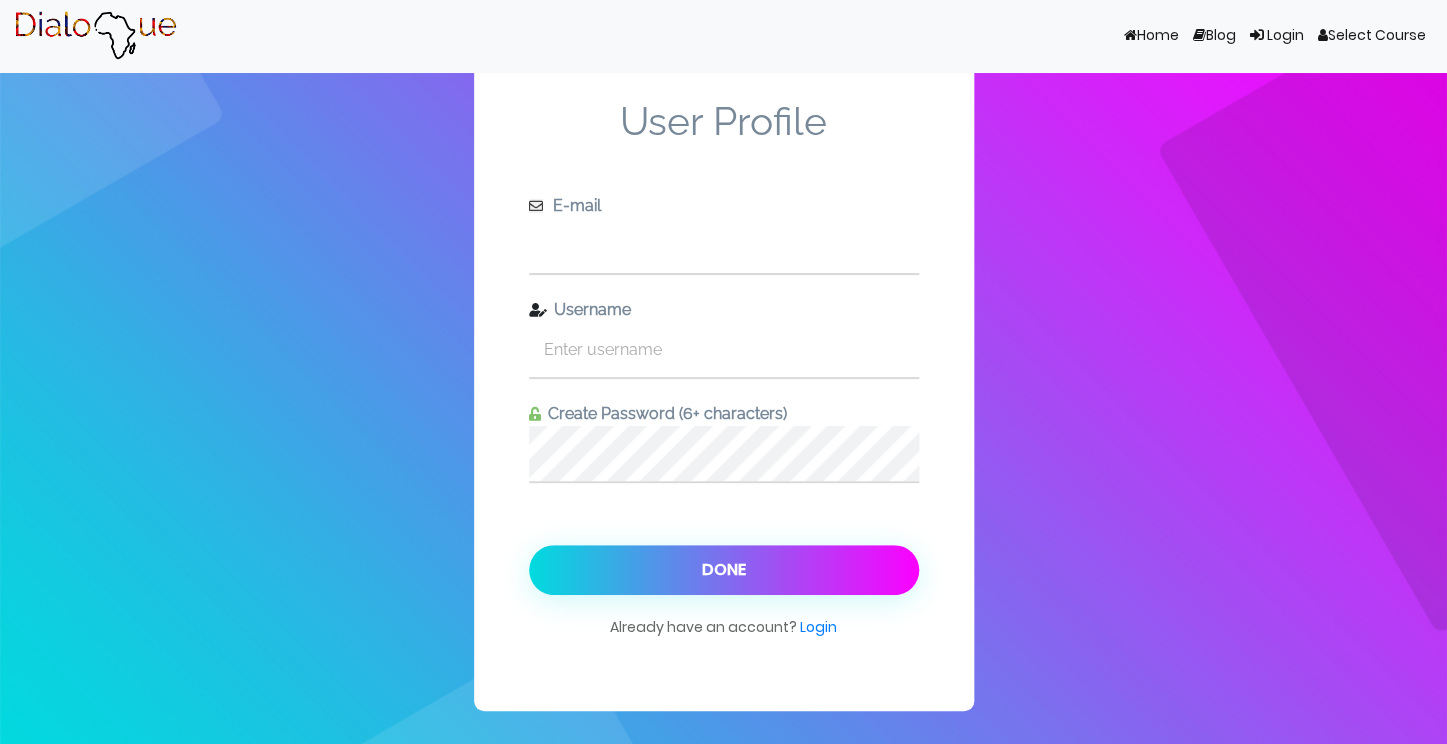 click at bounding box center (724, 245) 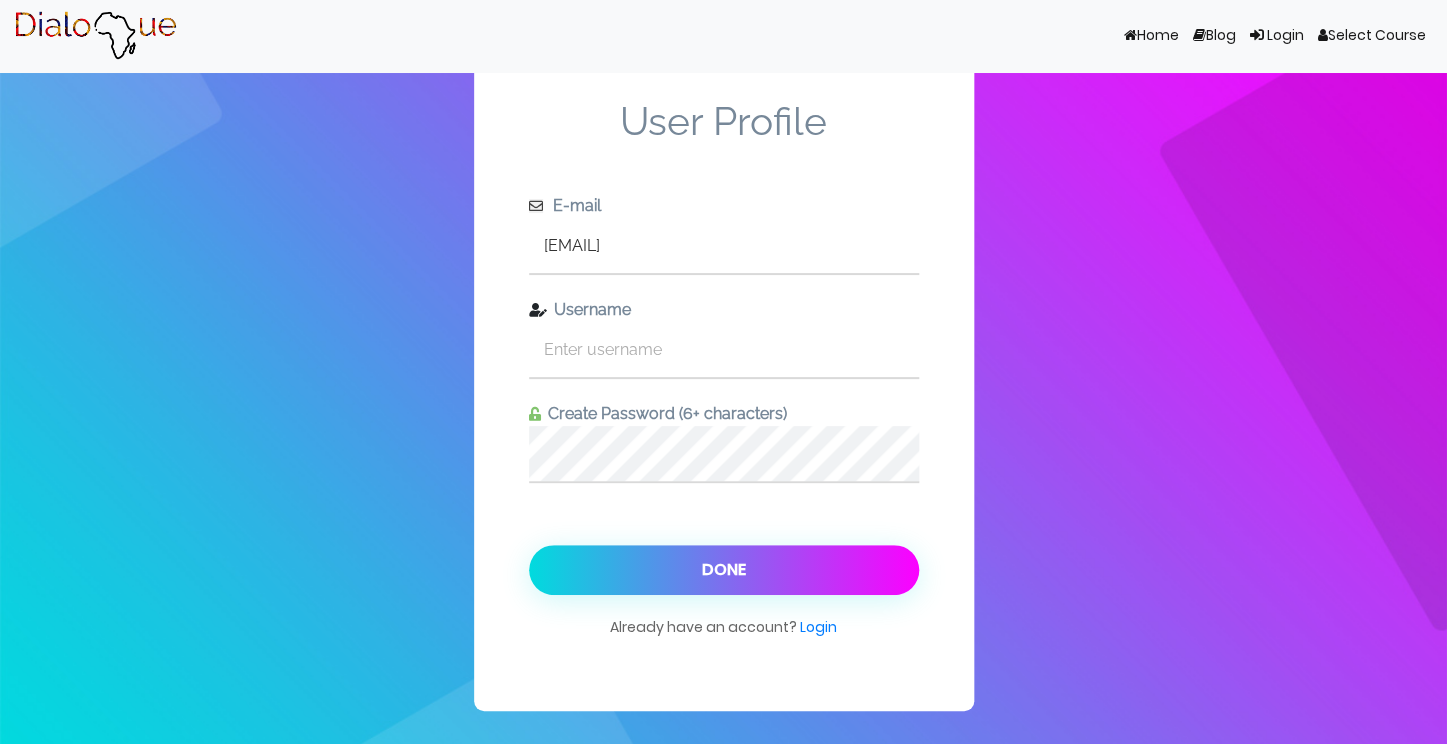 type on "chic_unique@hotmail.co.uk" 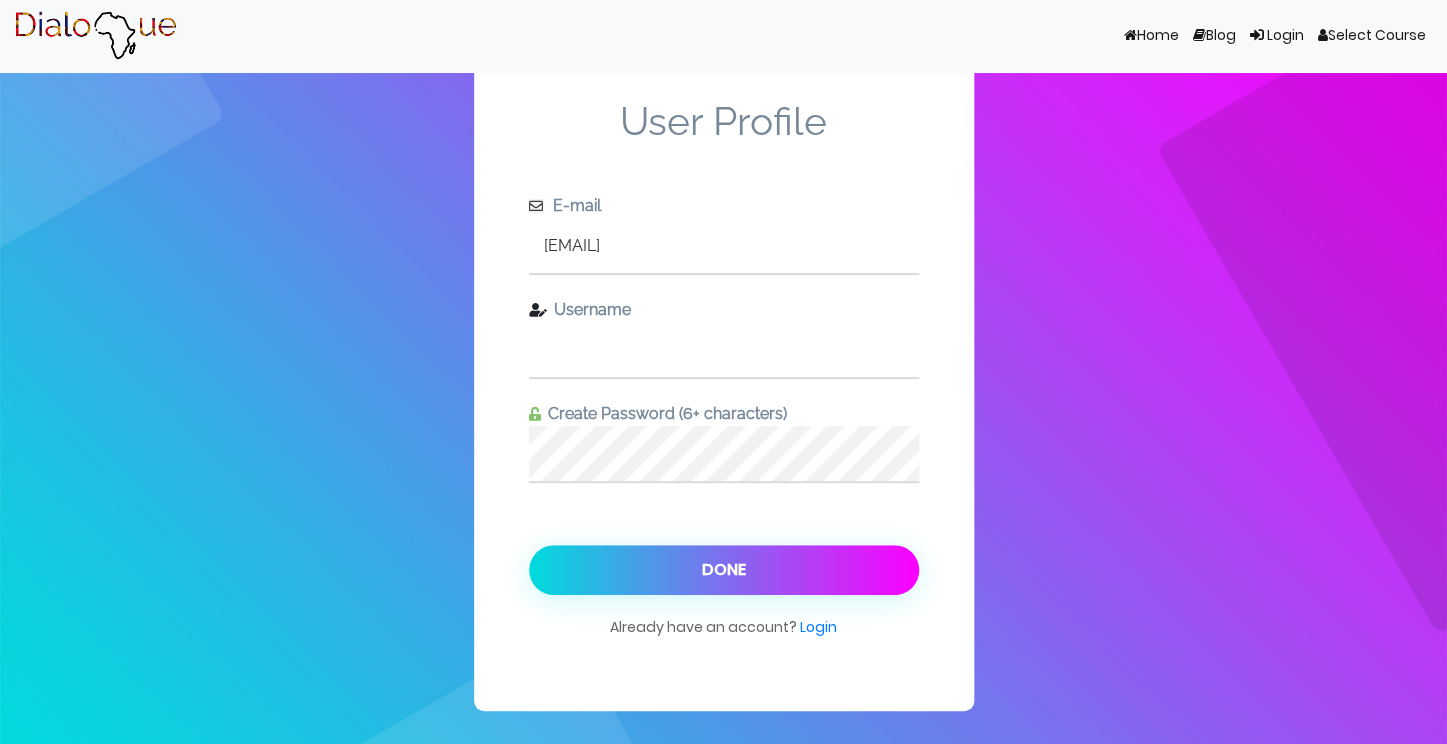 click at bounding box center [724, 349] 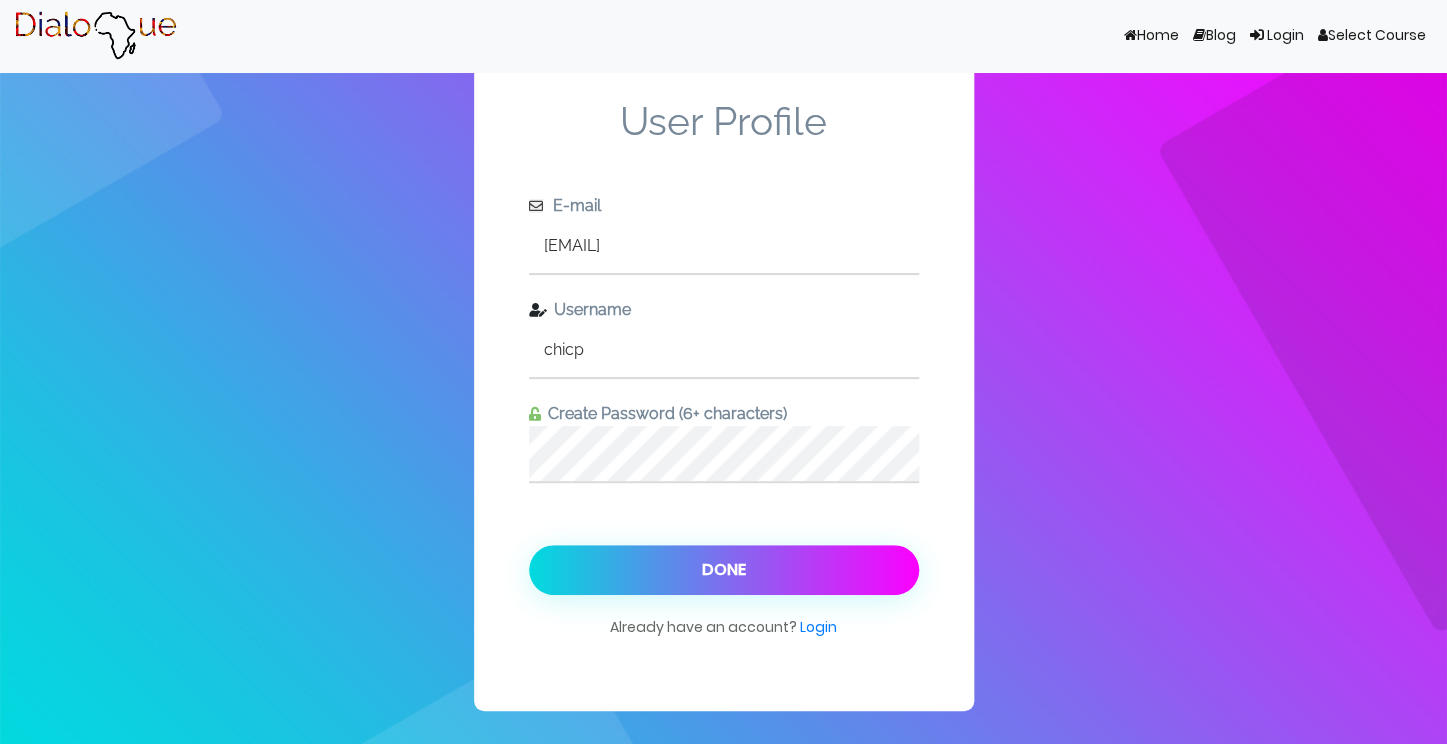 type on "chicp" 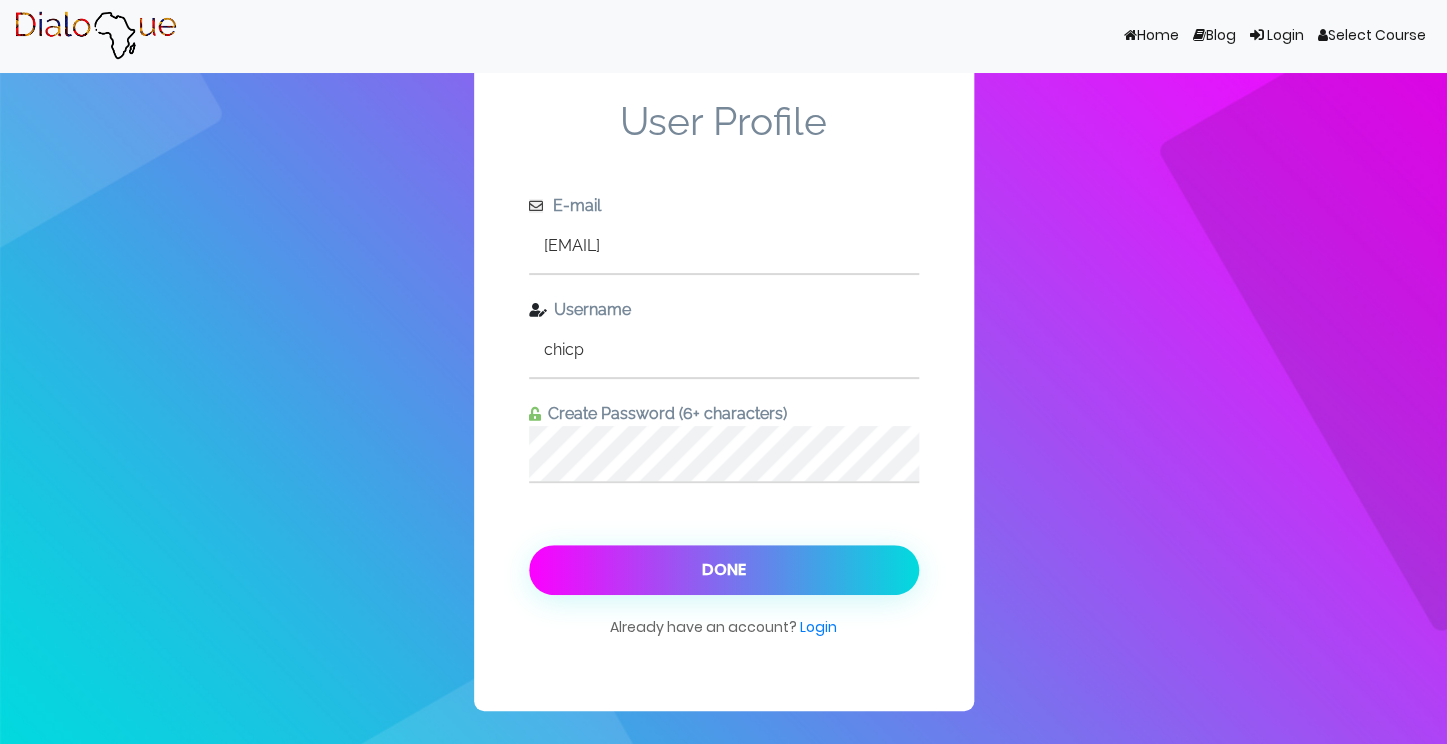 click on "Done" at bounding box center (724, 570) 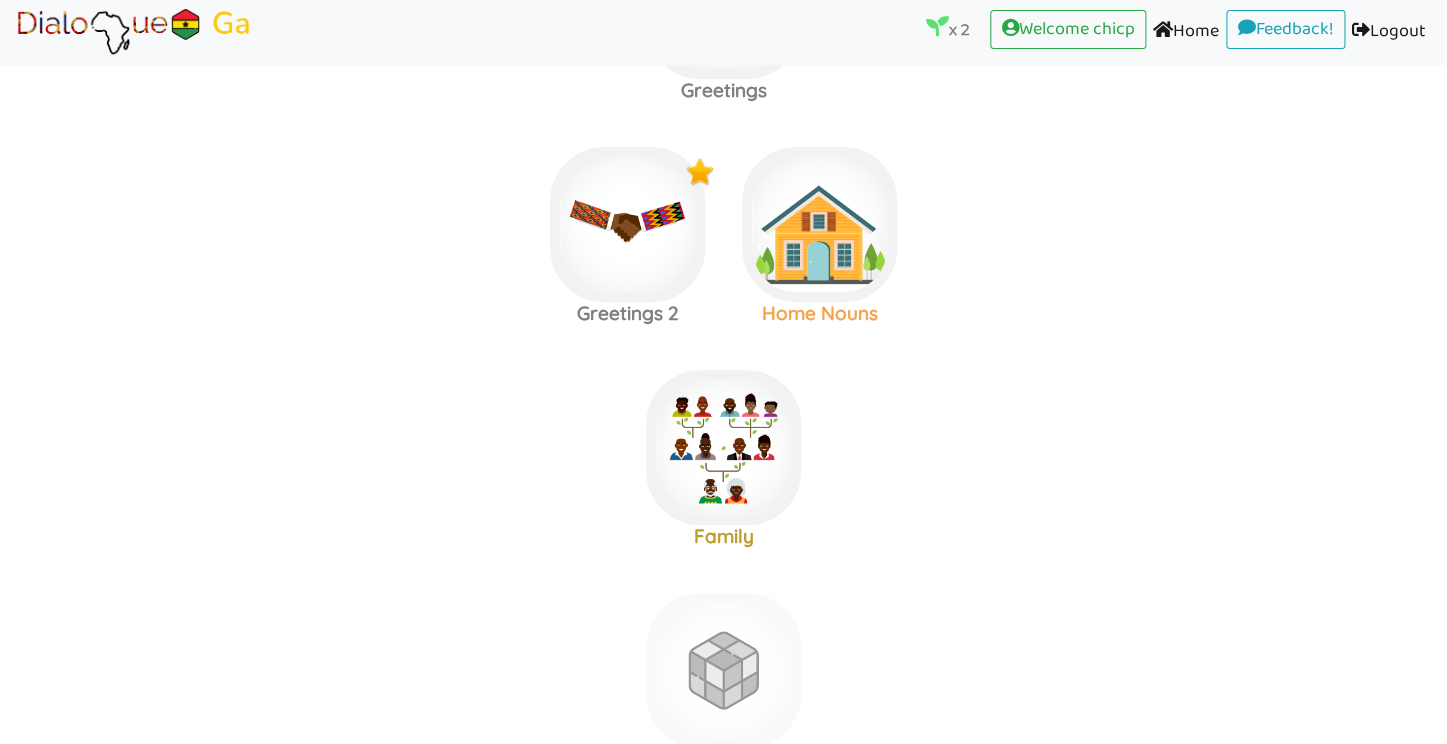 scroll, scrollTop: 179, scrollLeft: 0, axis: vertical 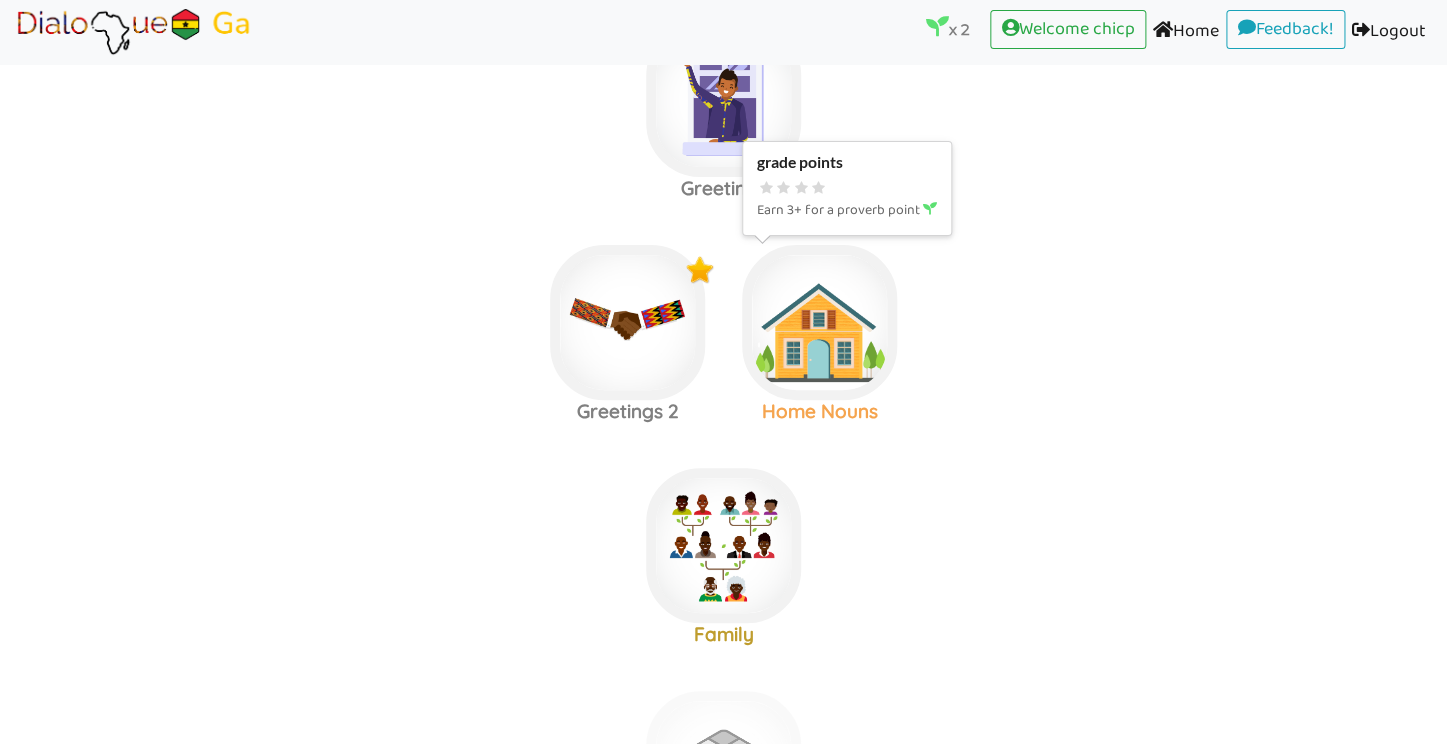 click at bounding box center [723, 99] 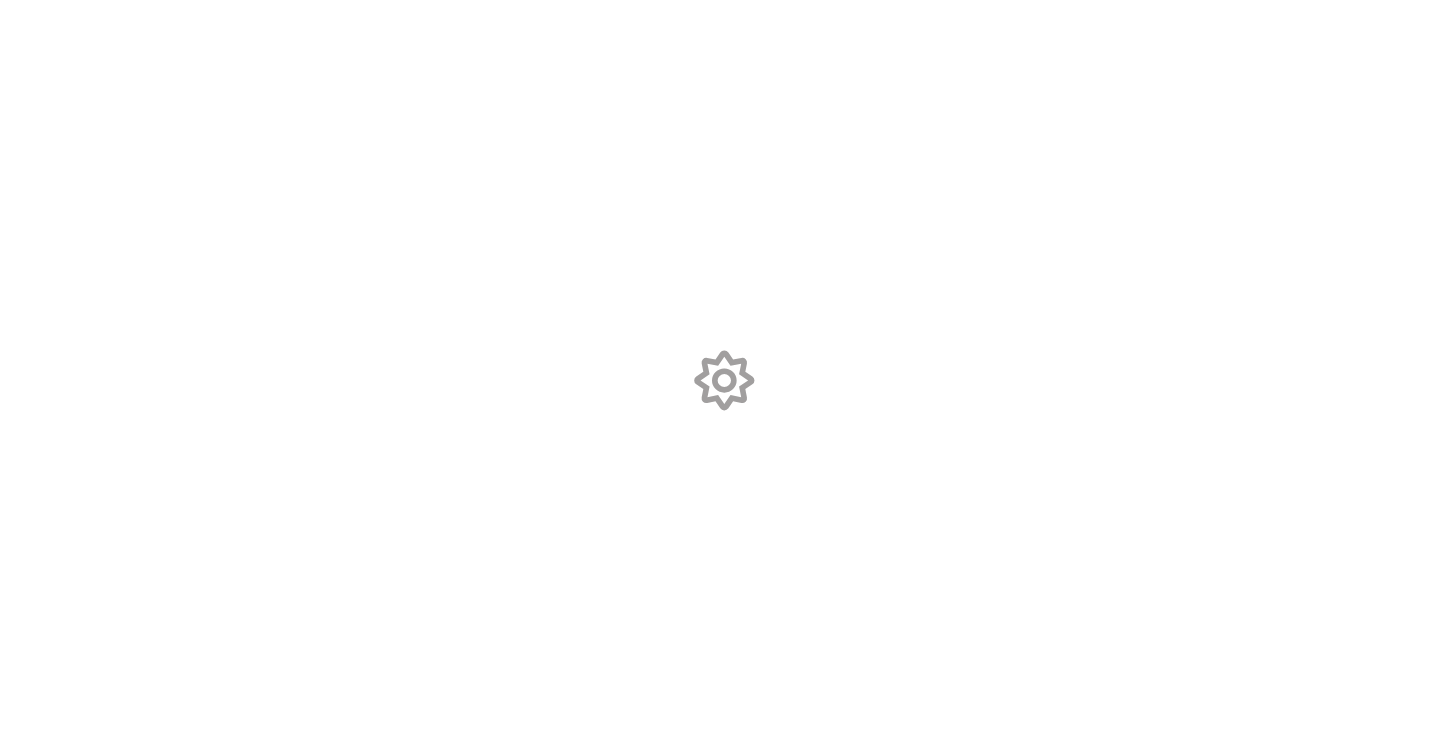 scroll, scrollTop: 0, scrollLeft: 0, axis: both 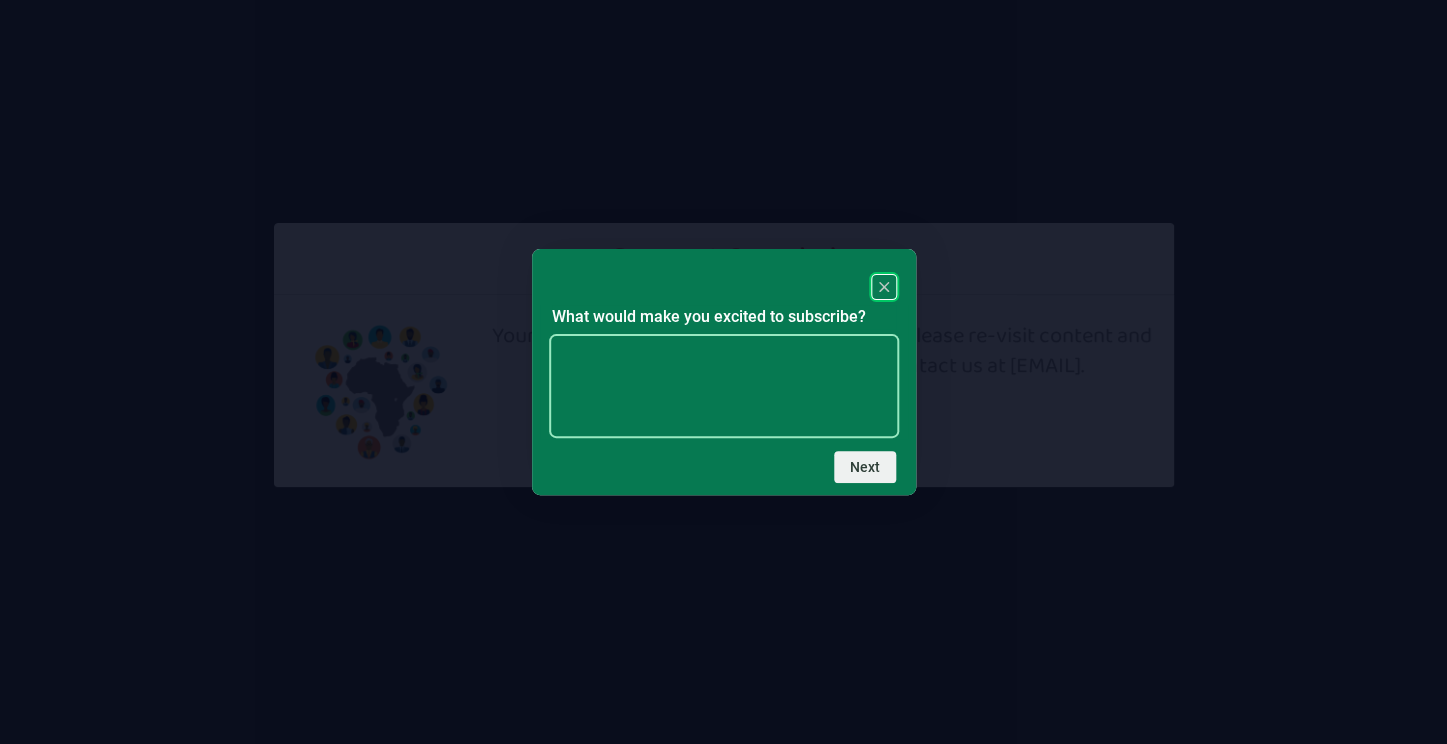 click at bounding box center [724, 386] 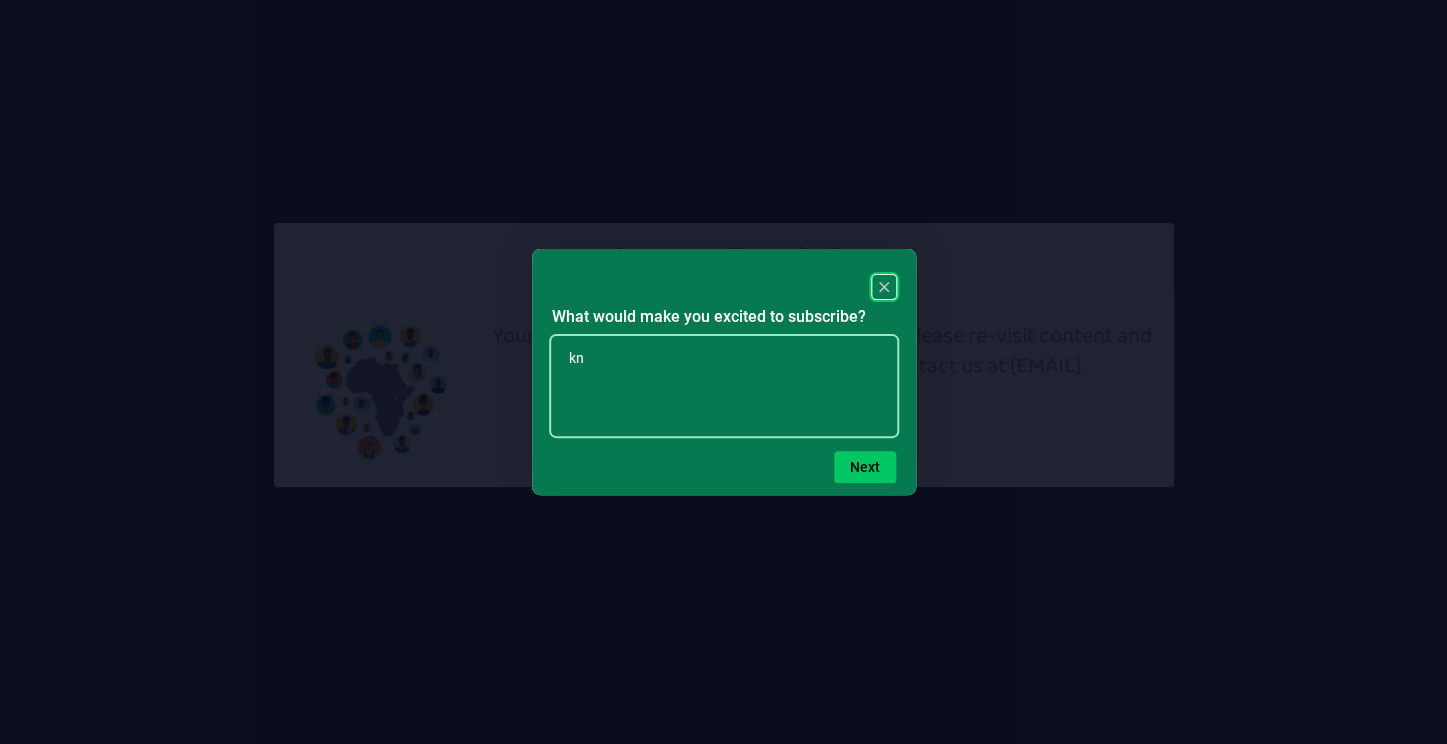 type on "k" 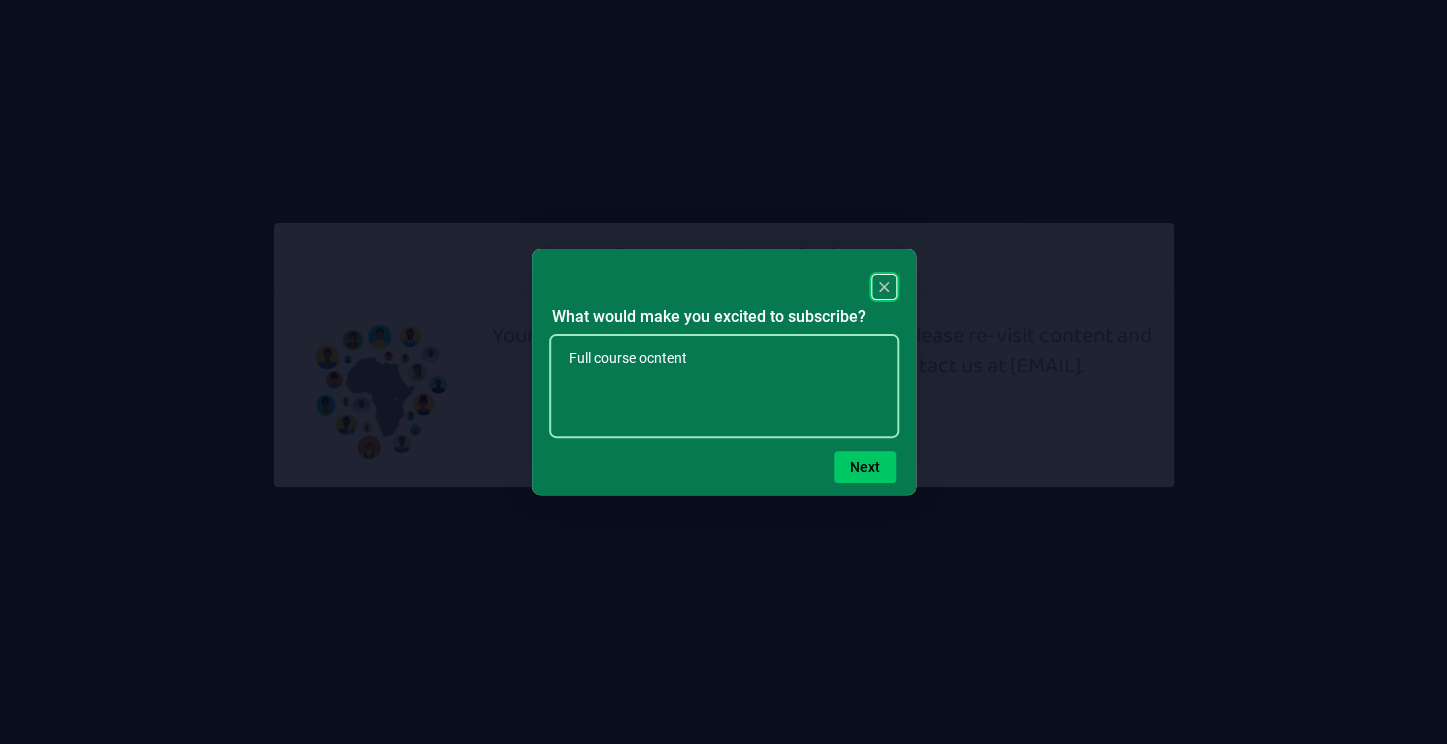drag, startPoint x: 641, startPoint y: 360, endPoint x: 769, endPoint y: 359, distance: 128.0039 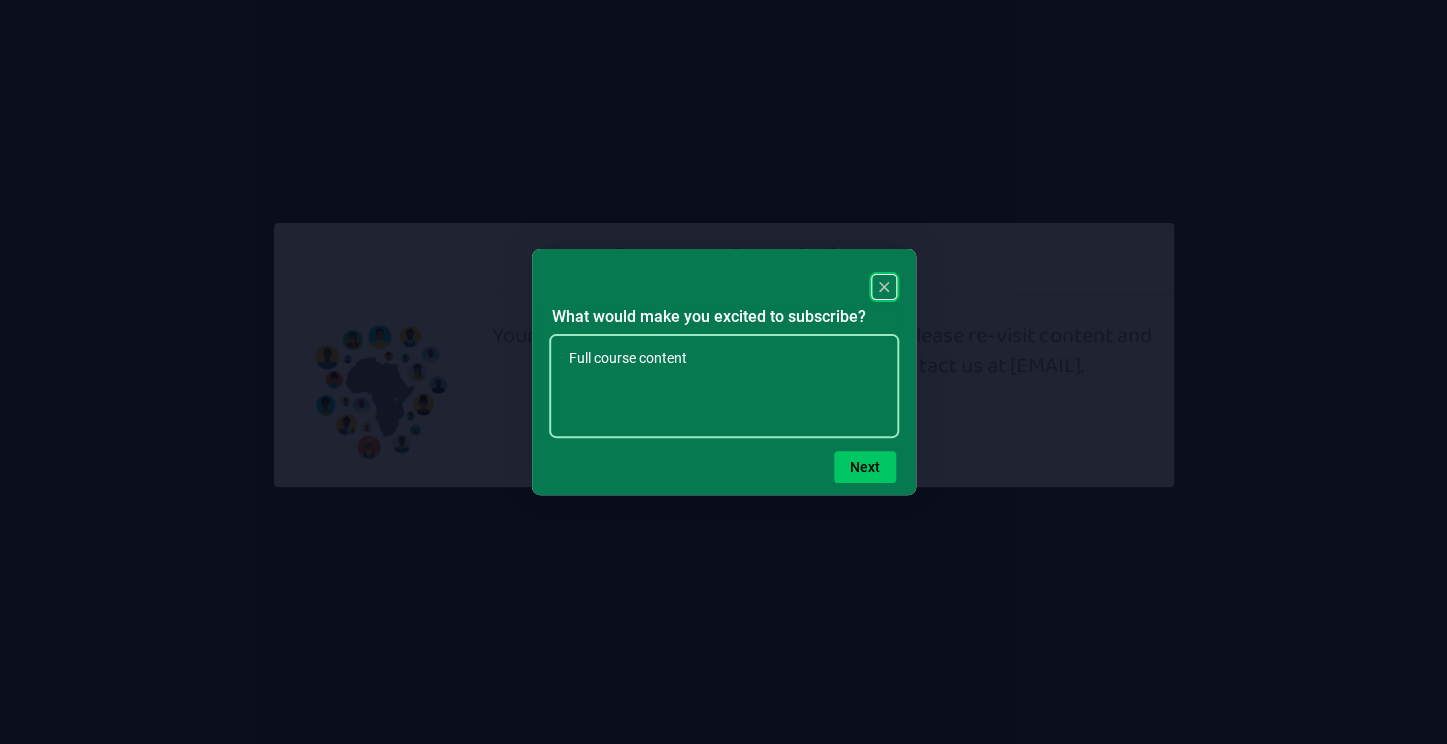 click on "Full course content" at bounding box center (724, 386) 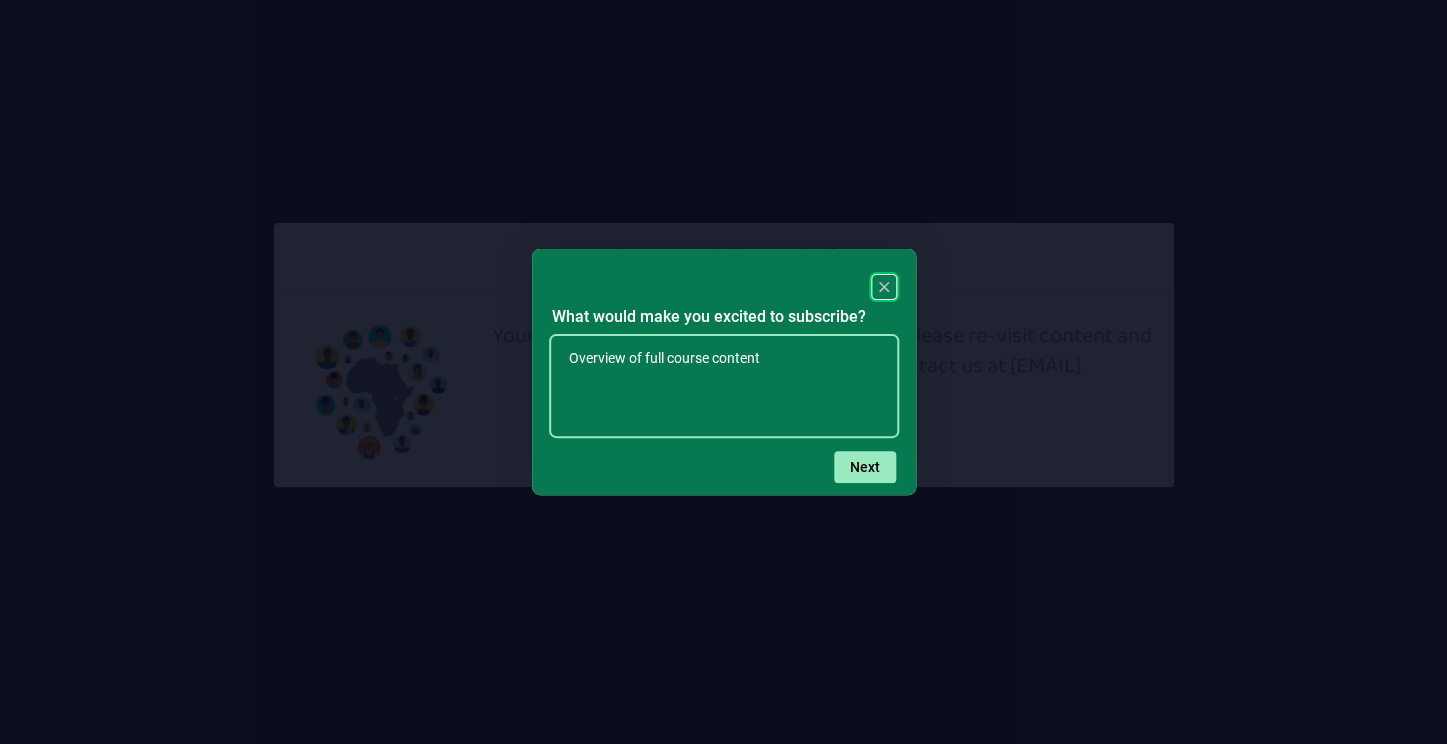 type on "Overview of full course content" 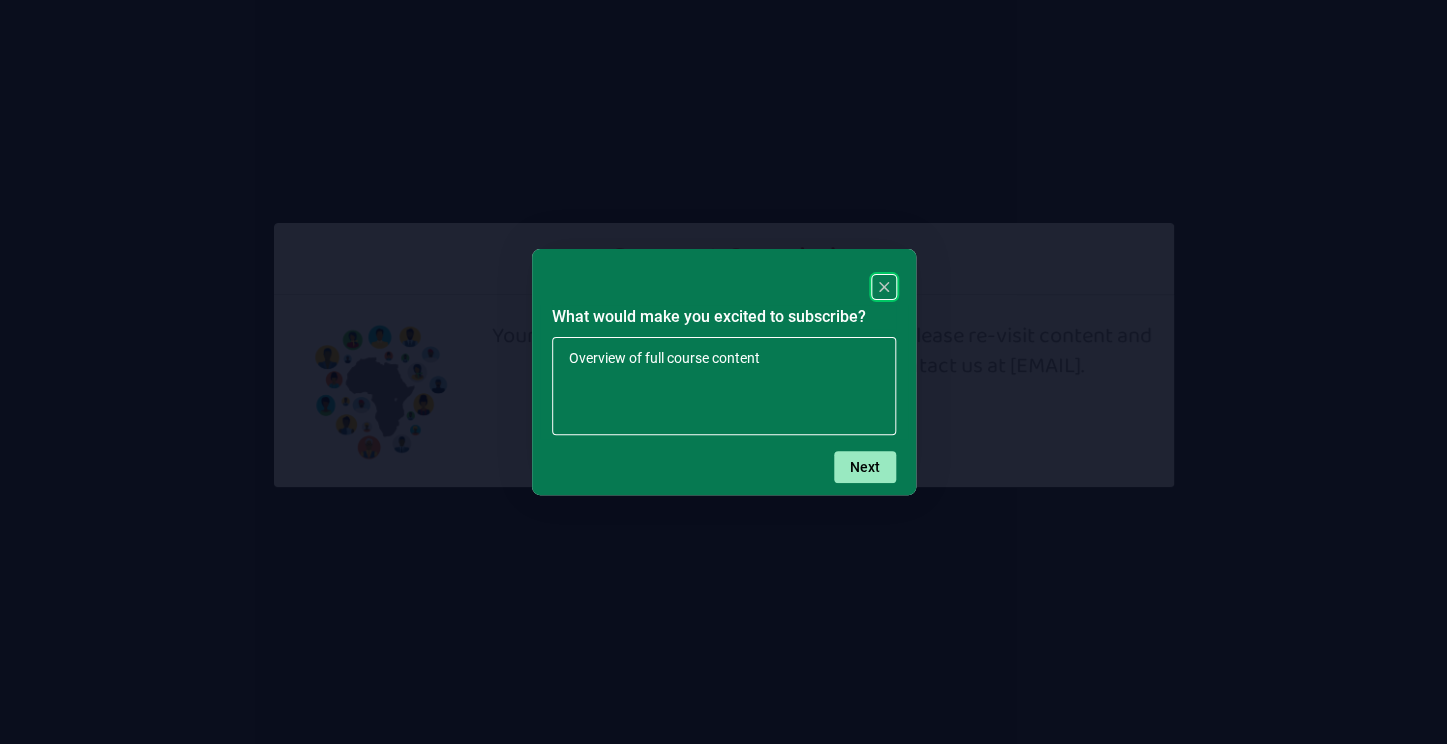 click on "Next" at bounding box center (865, 467) 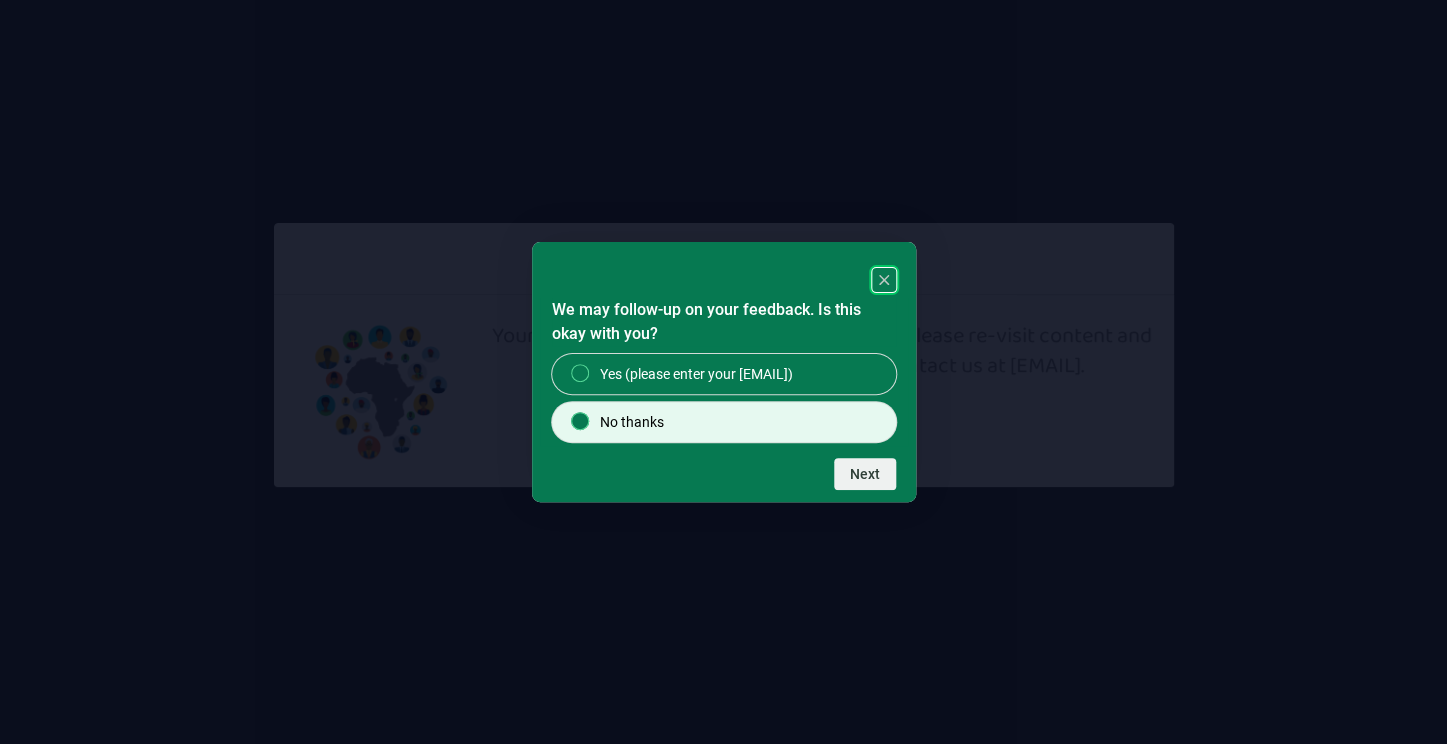 click on "No thanks" at bounding box center [724, 422] 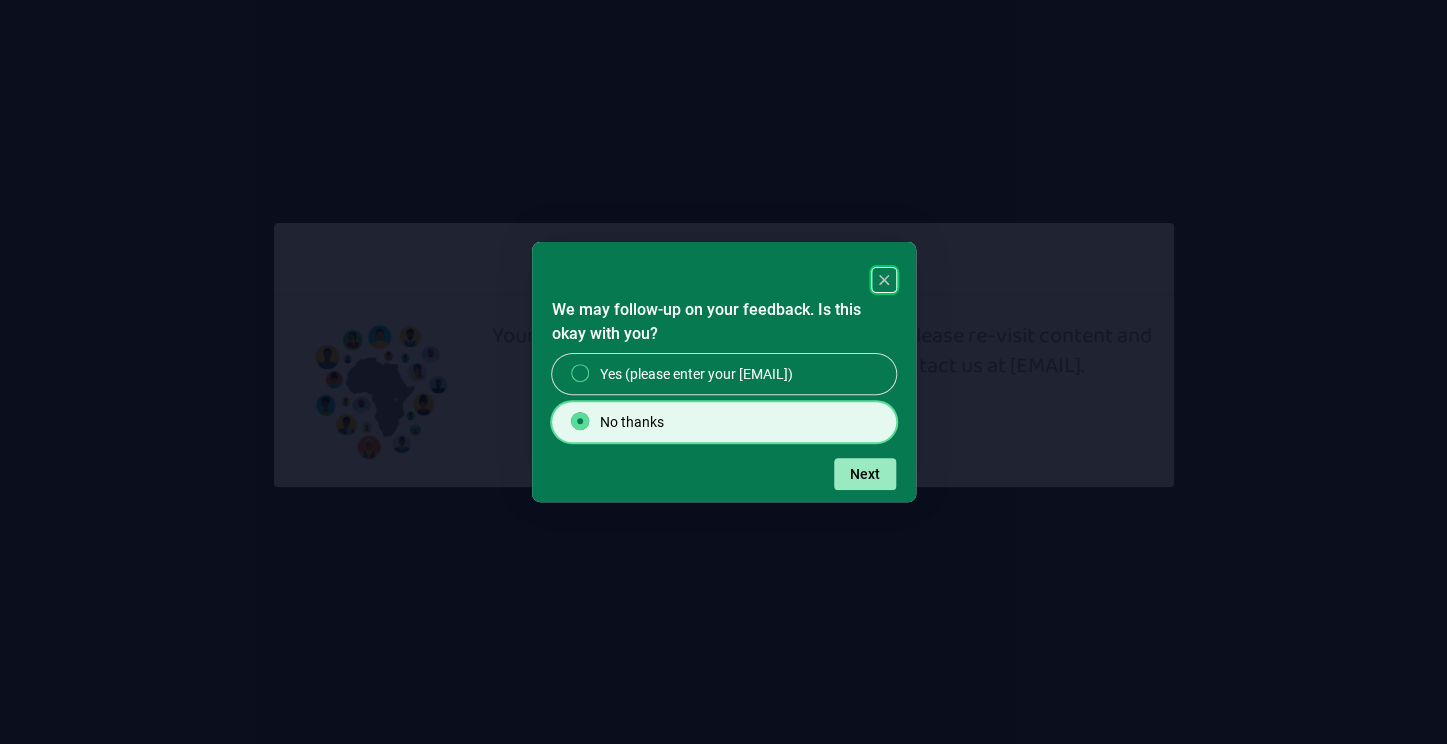 click on "Next" at bounding box center (865, 474) 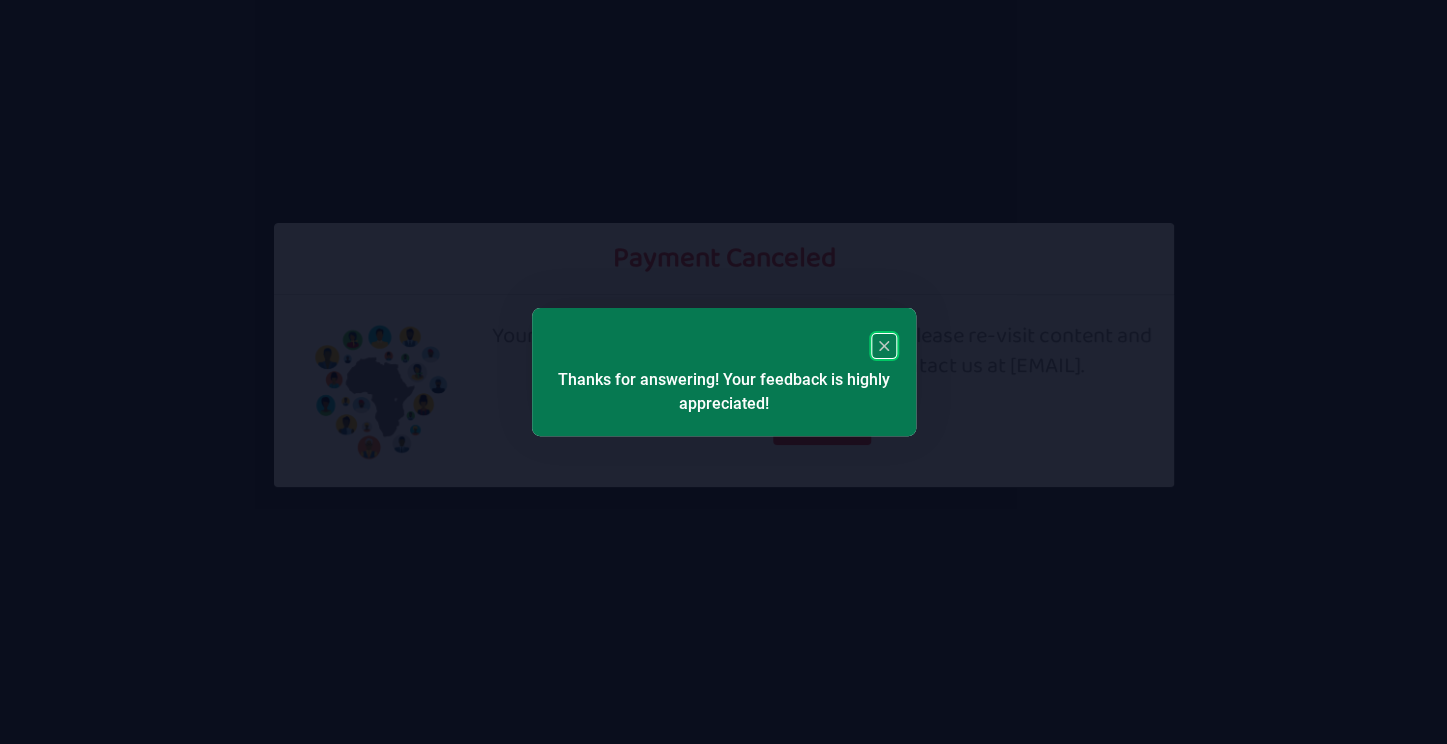 click 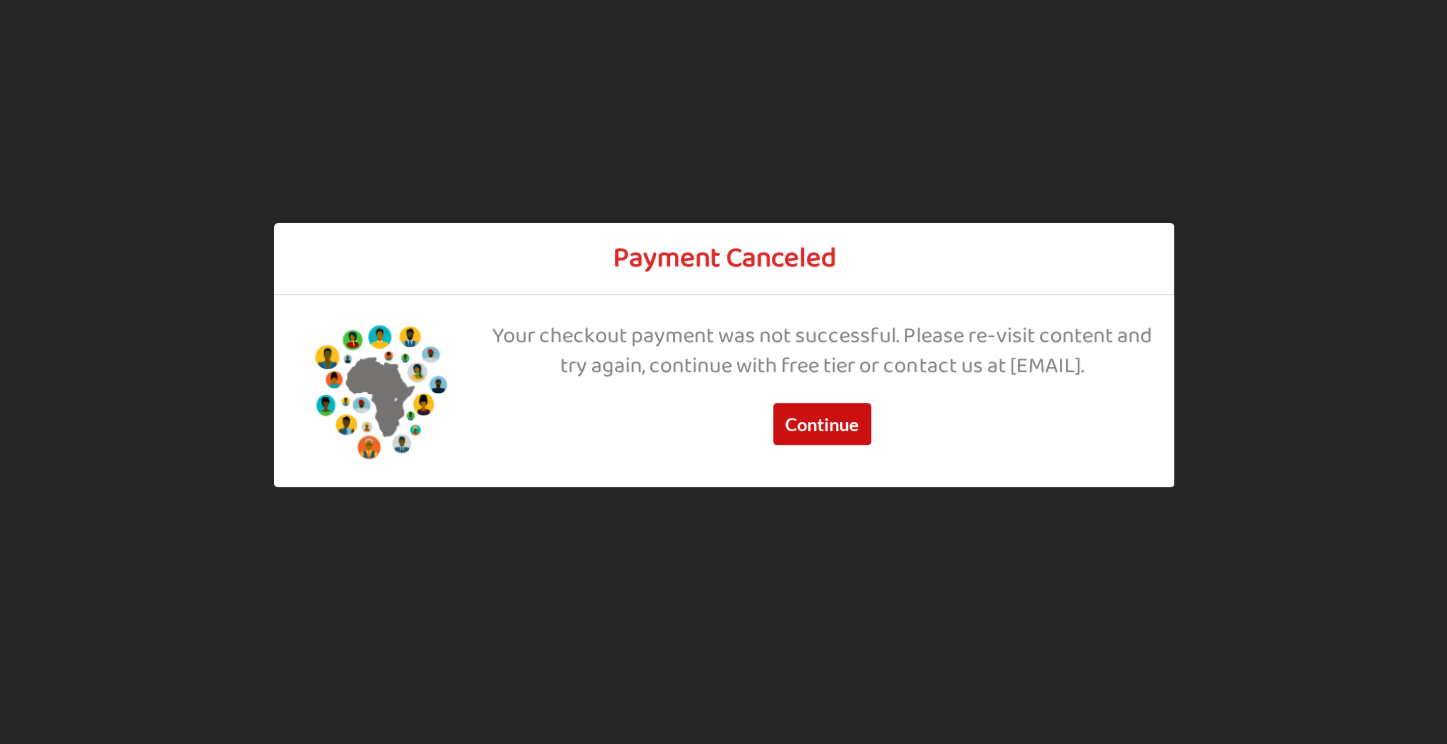 click on "Continue" at bounding box center [821, 424] 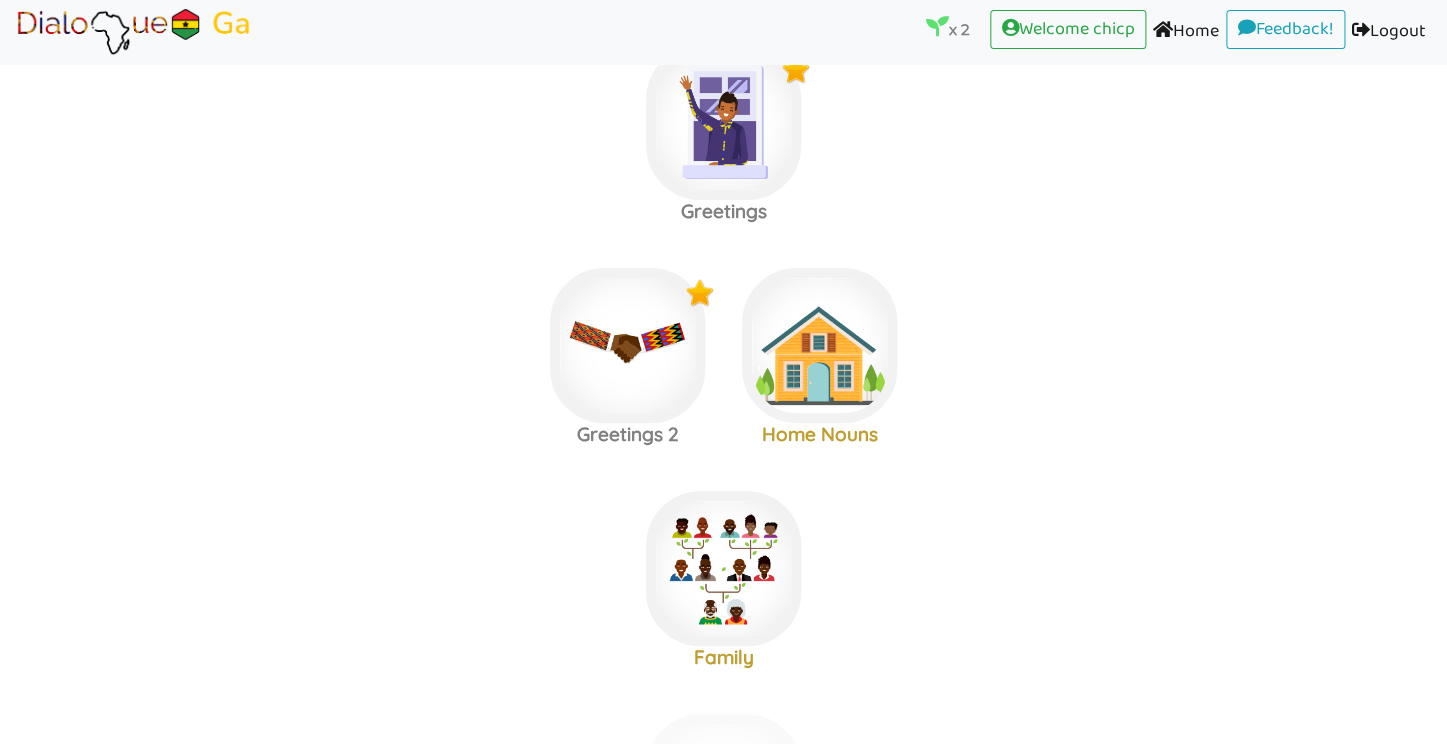 scroll, scrollTop: 0, scrollLeft: 0, axis: both 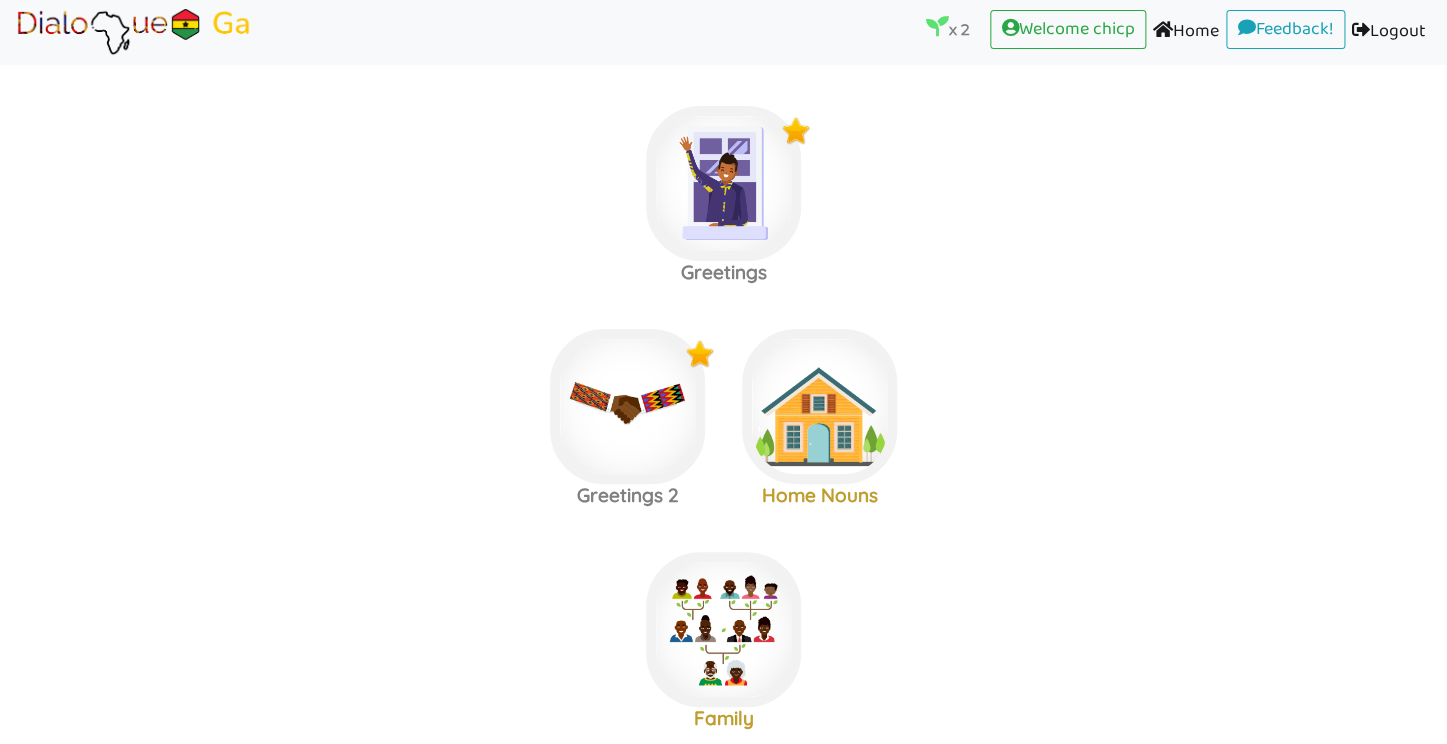 click on "Home    (current)" at bounding box center (1186, 32) 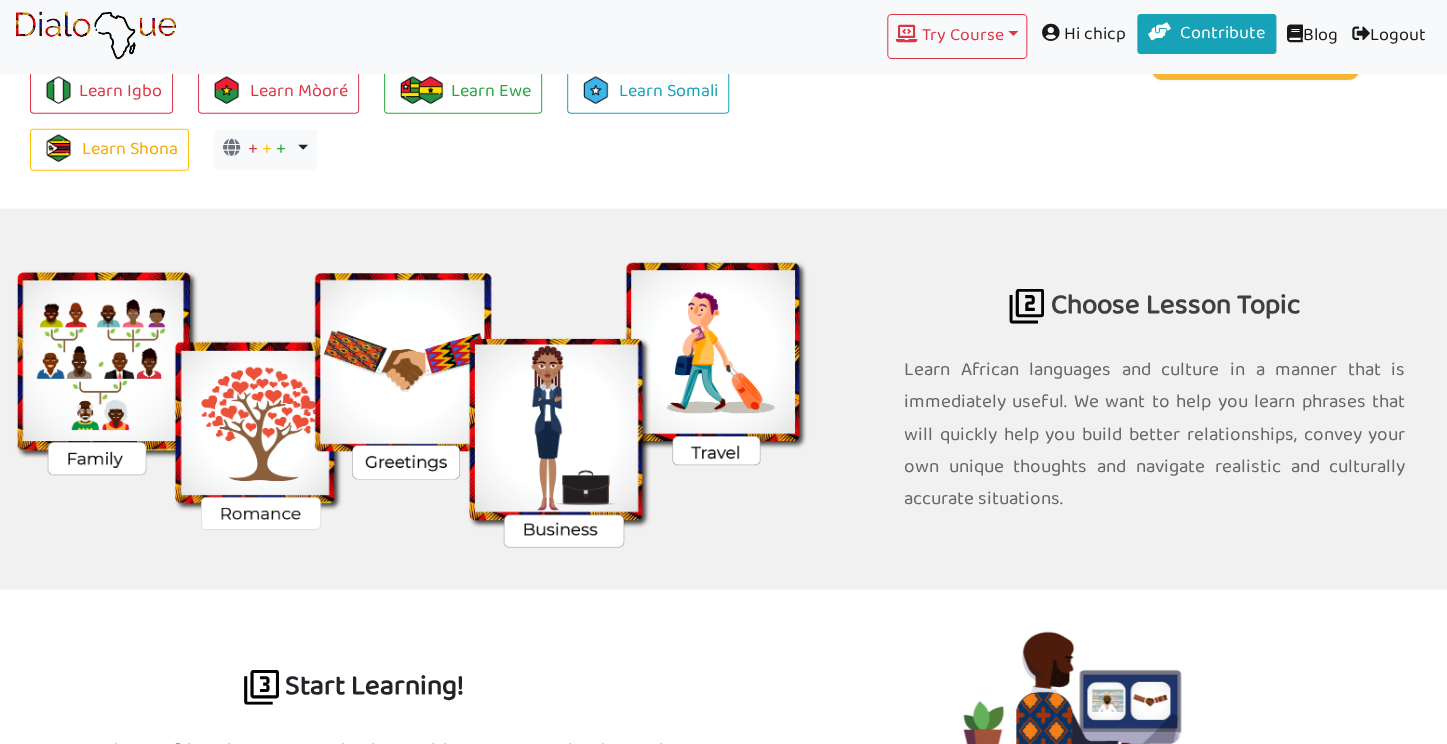 scroll, scrollTop: 1697, scrollLeft: 0, axis: vertical 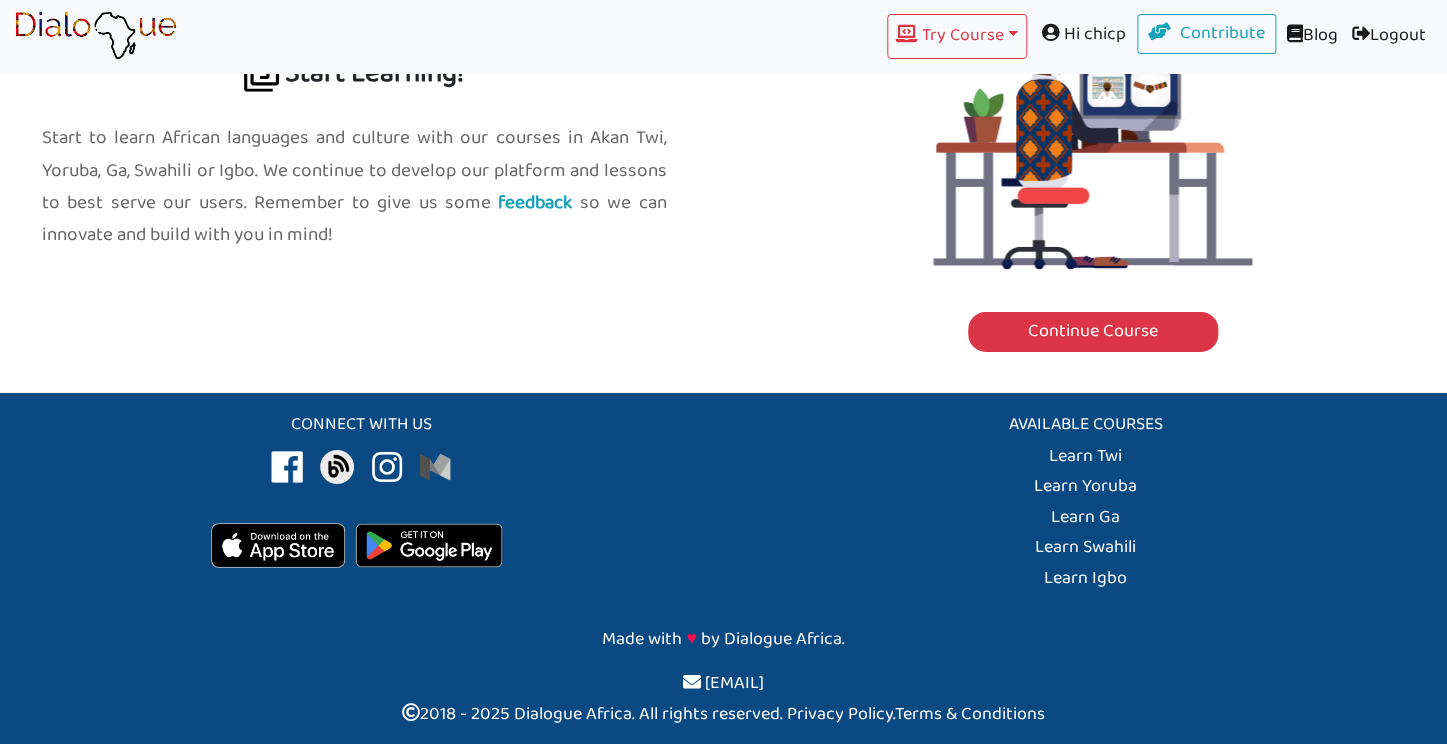 click on "Start Learning!   Start to learn African languages and culture with our courses in Akan Twi, Yoruba, Ga, Swahili or Igbo. We continue to develop our platform and lessons to best serve our users. Remember to give us some   feedback   so we can innovate and build with you in mind!" at bounding box center (354, 164) 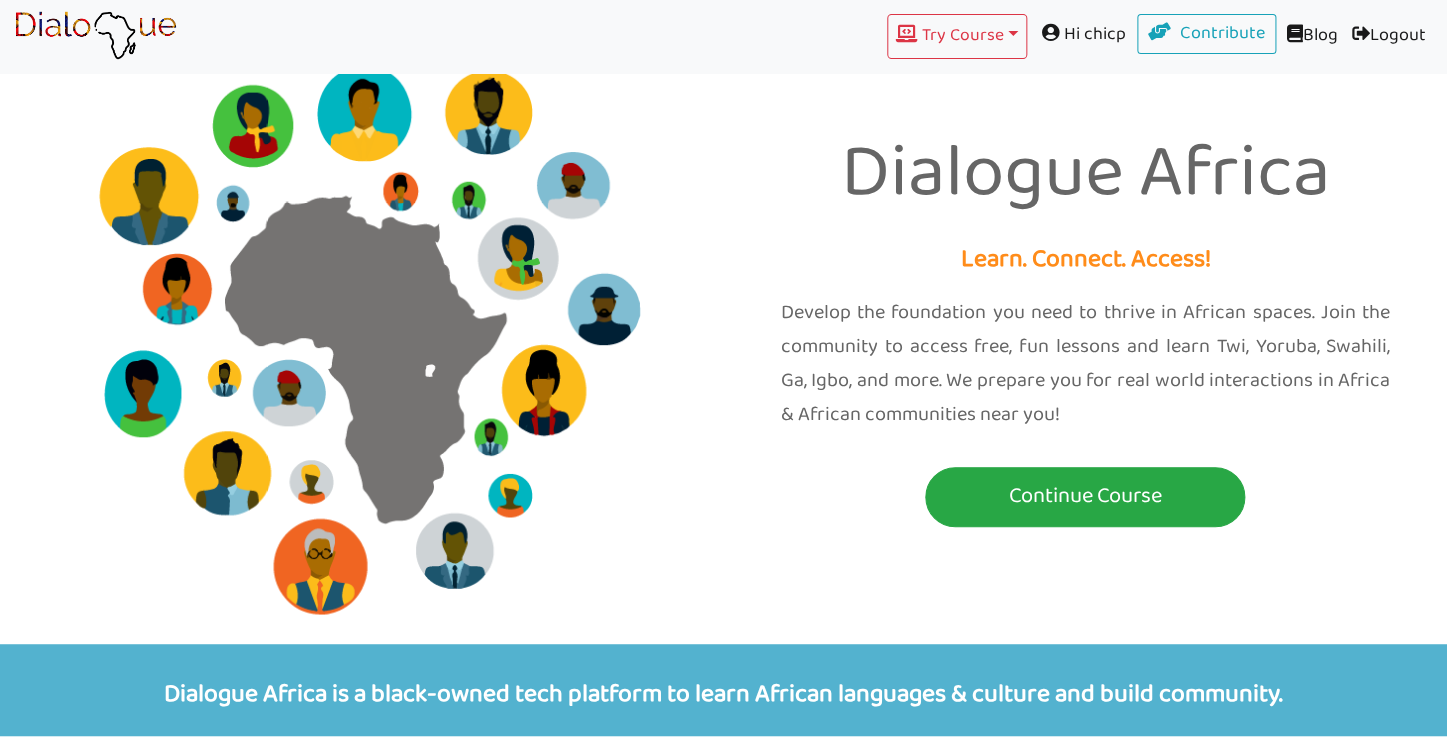 scroll, scrollTop: 0, scrollLeft: 0, axis: both 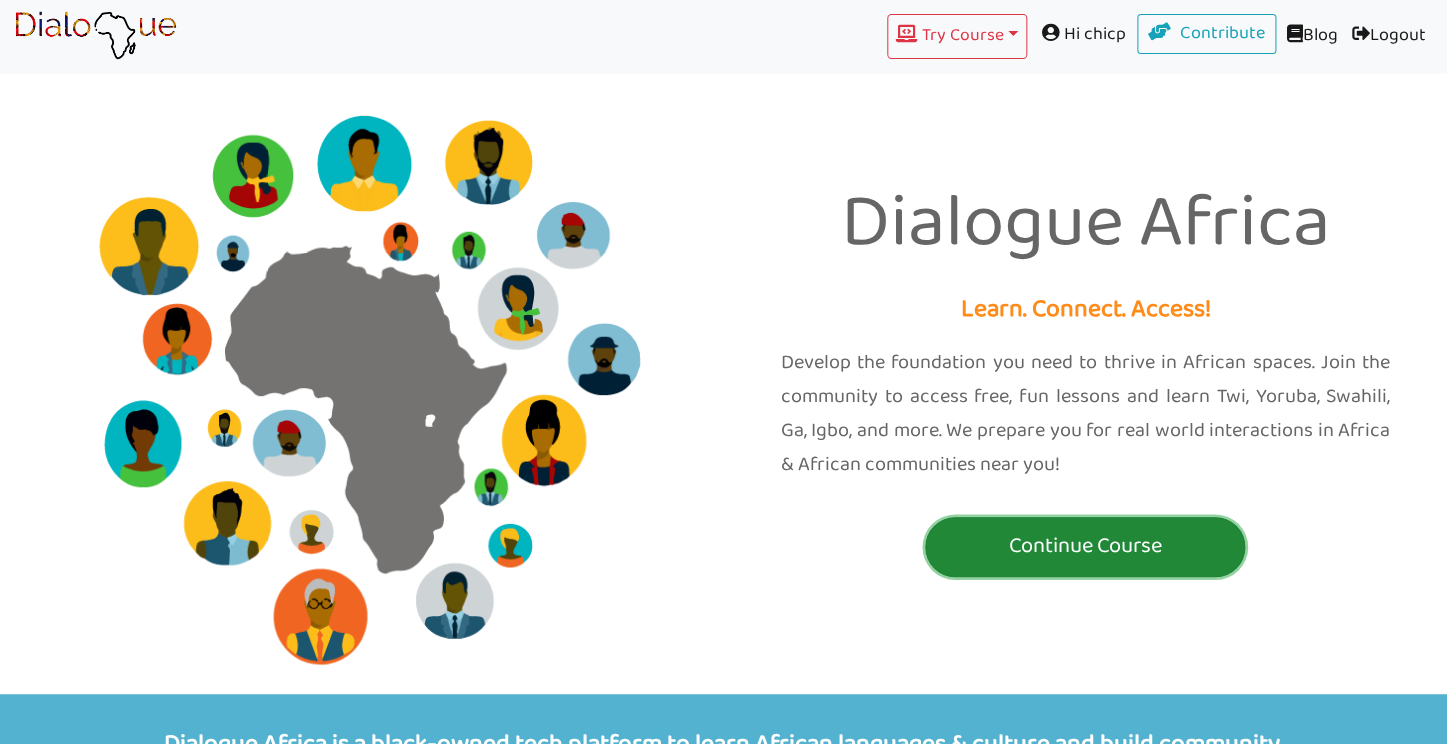 click on "Continue Course" at bounding box center [1085, 546] 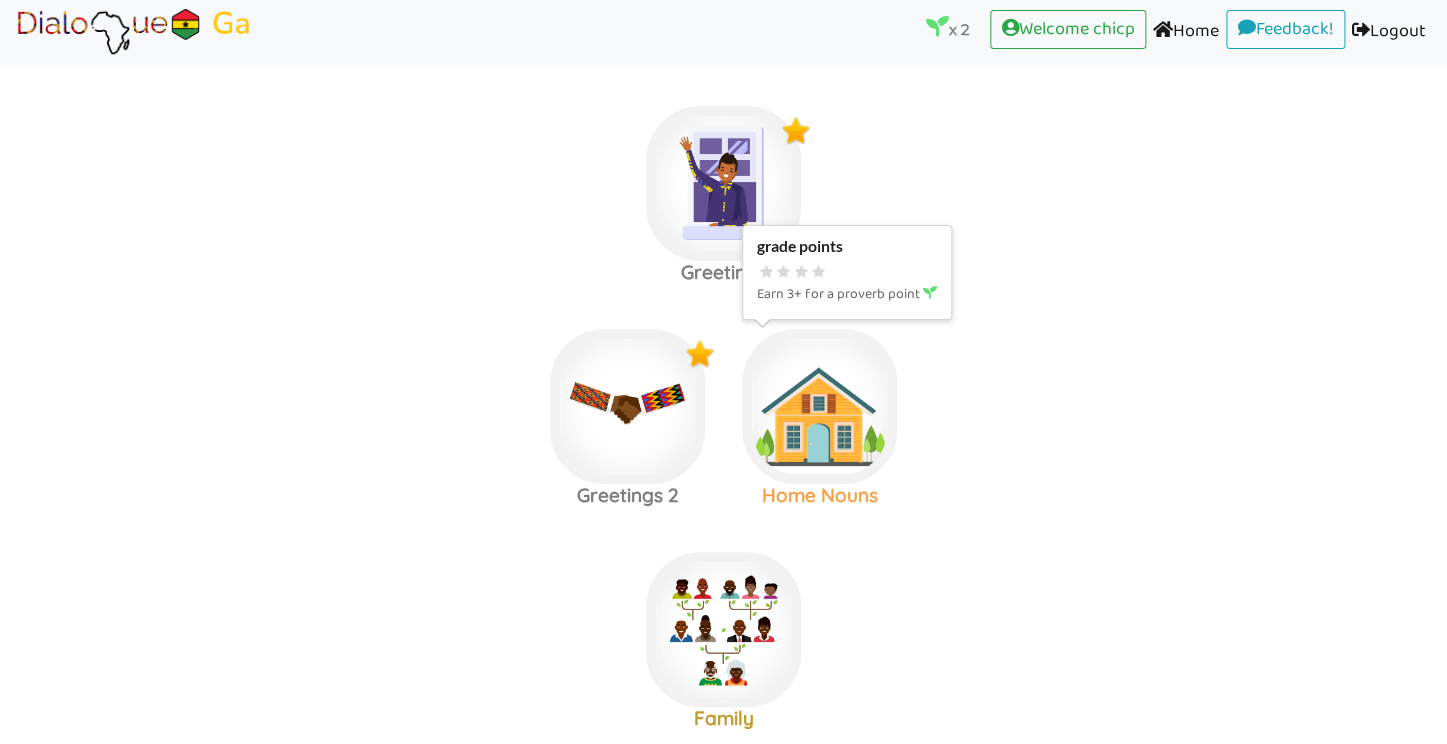 click at bounding box center (723, 183) 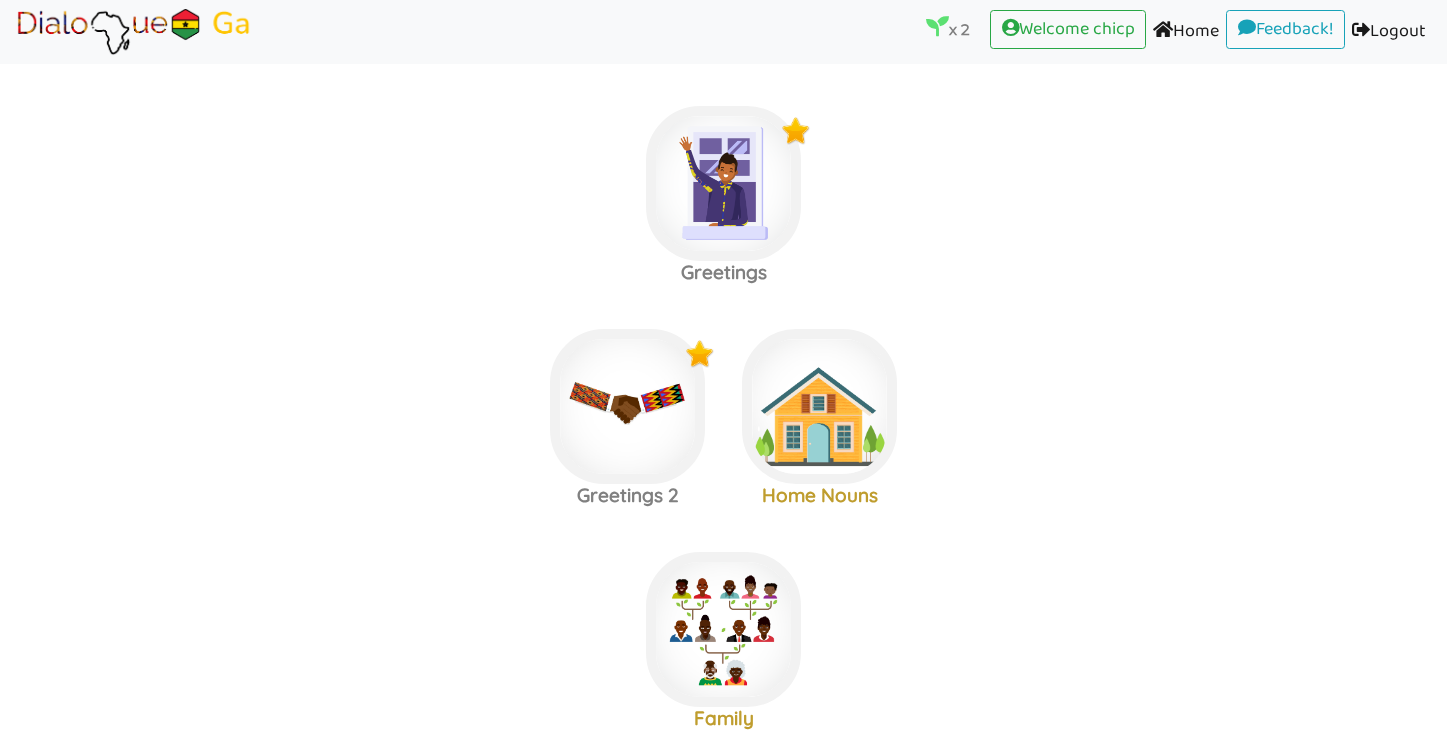 scroll, scrollTop: 0, scrollLeft: 0, axis: both 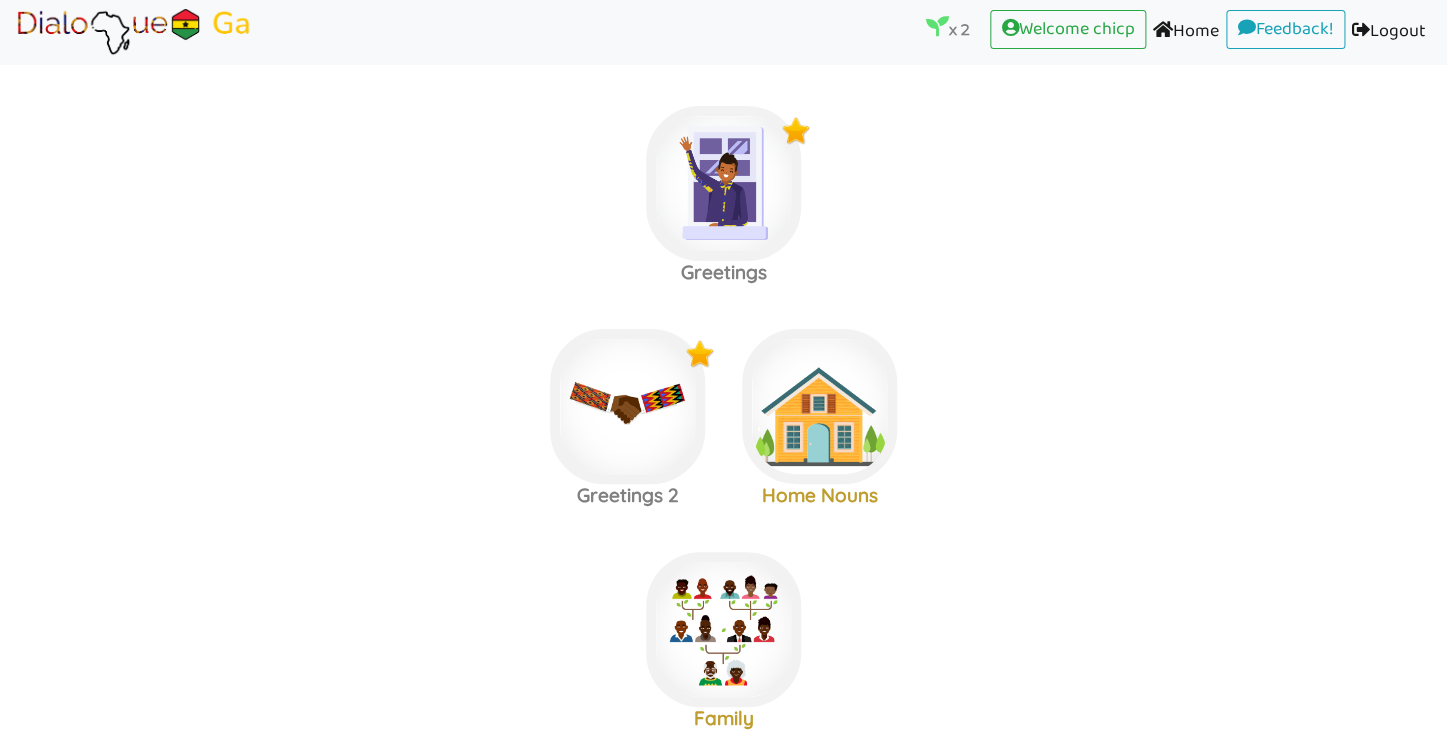 click on "Logout (current)" at bounding box center (1389, 32) 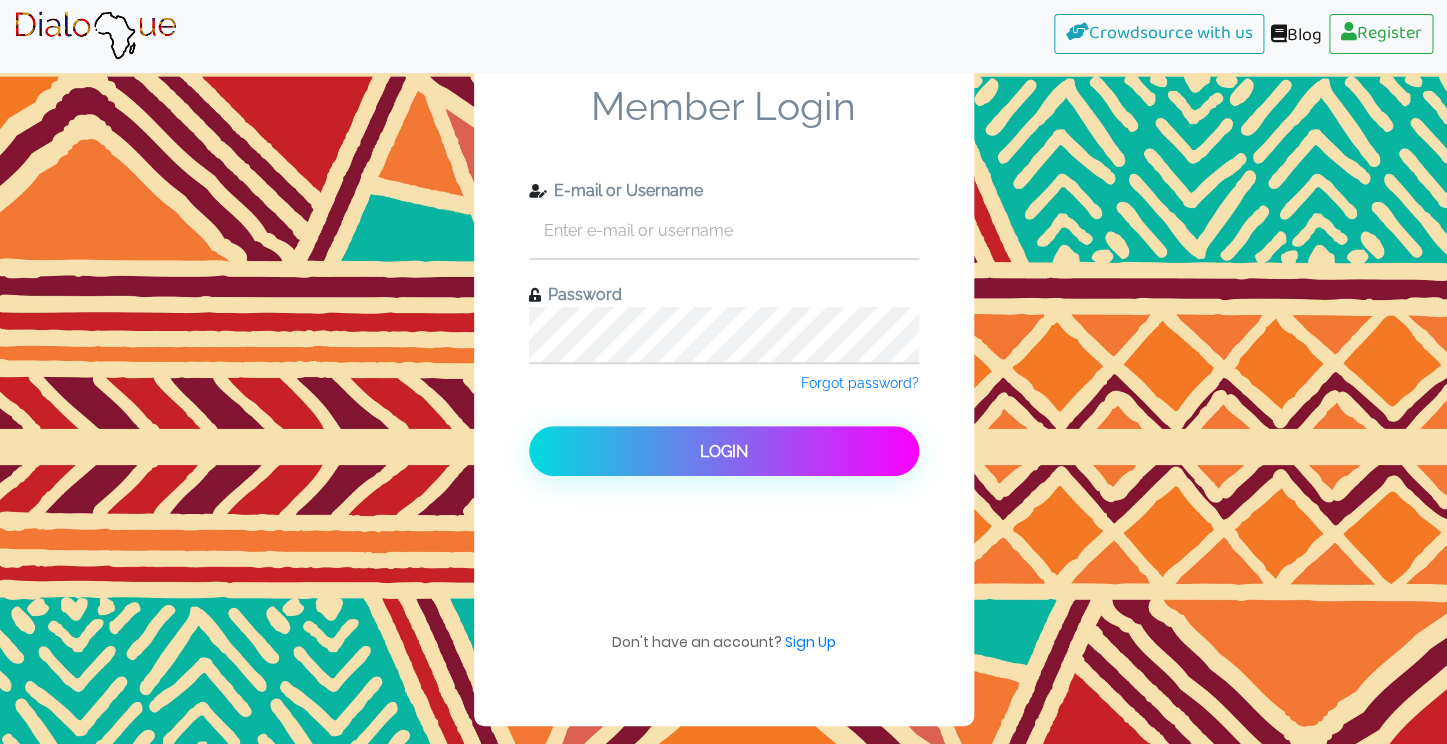 type on "chicp" 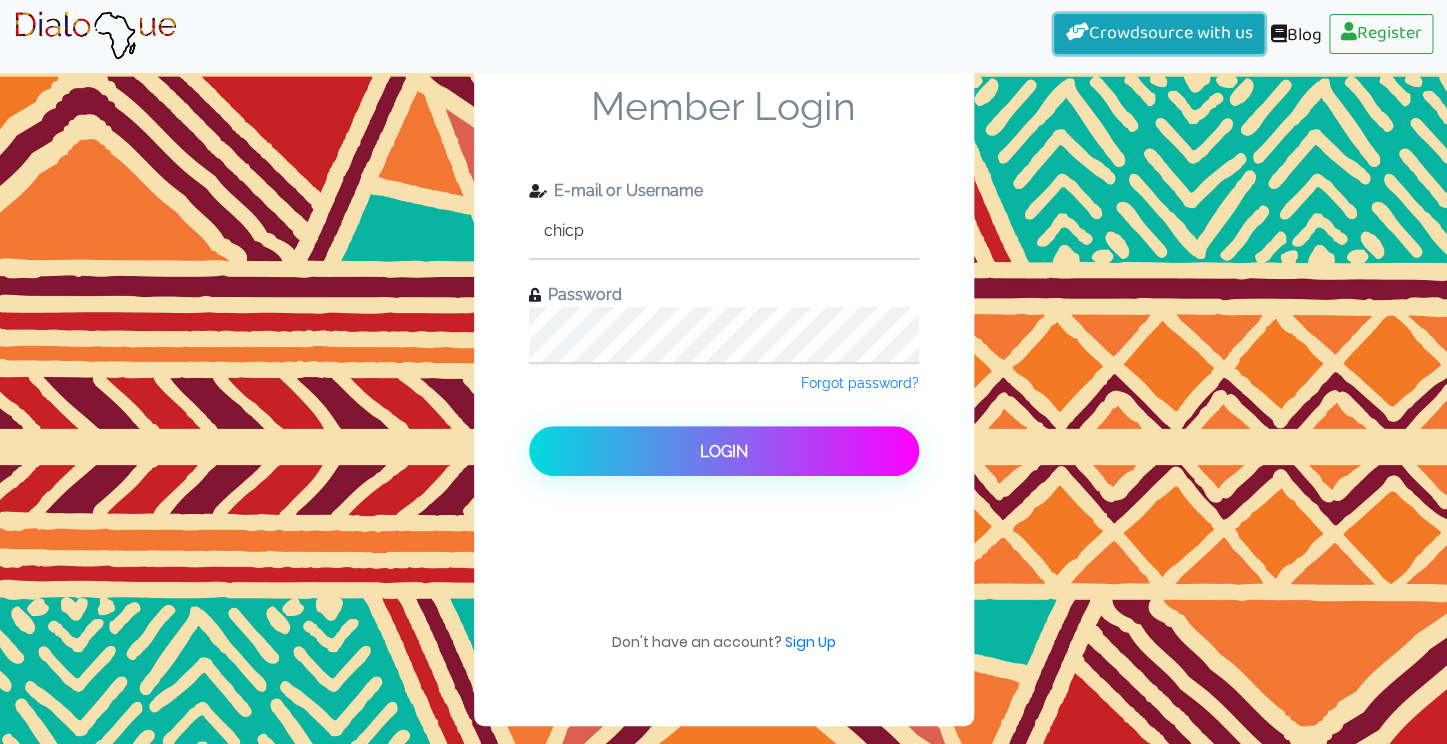 click on "Crowdsource with us" at bounding box center [1159, 34] 